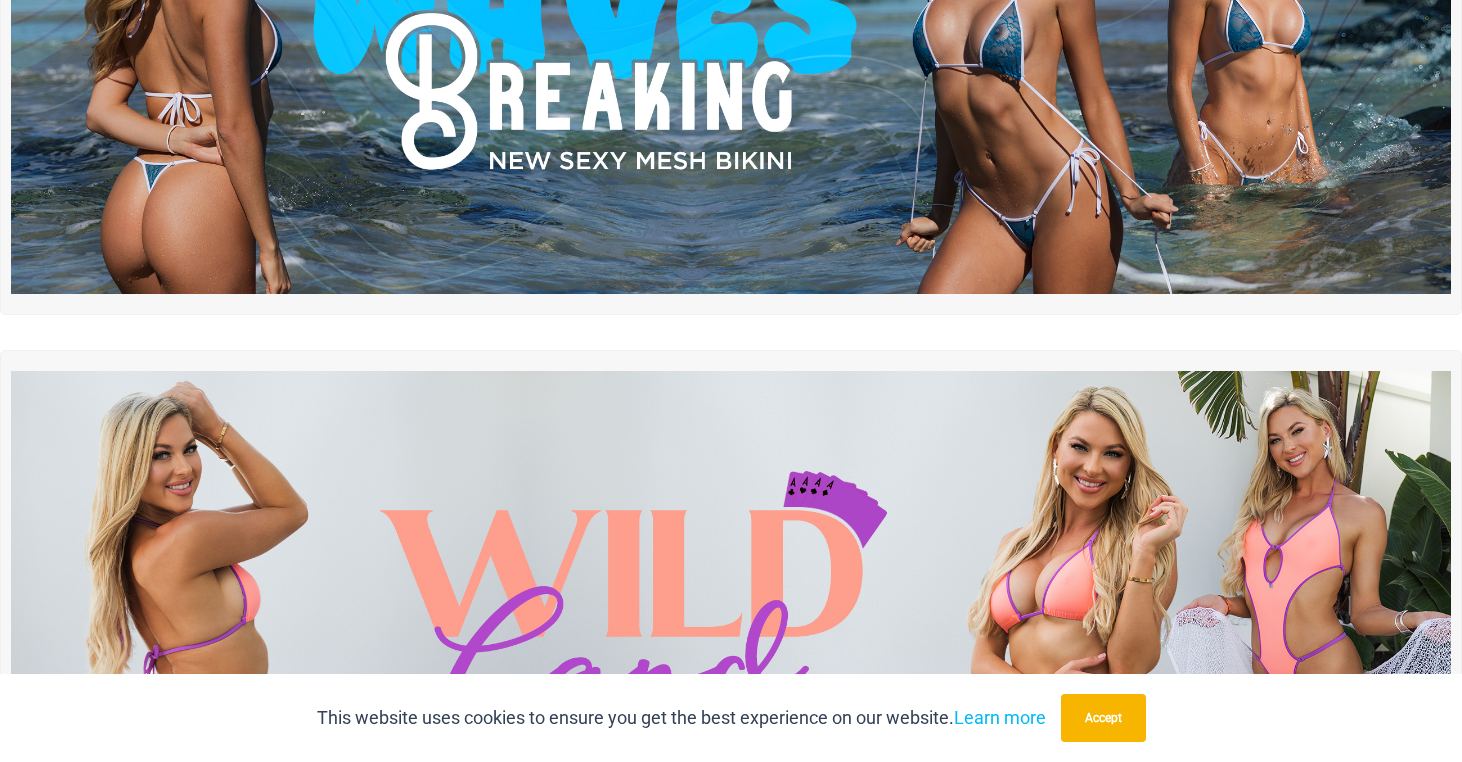 scroll, scrollTop: 0, scrollLeft: 0, axis: both 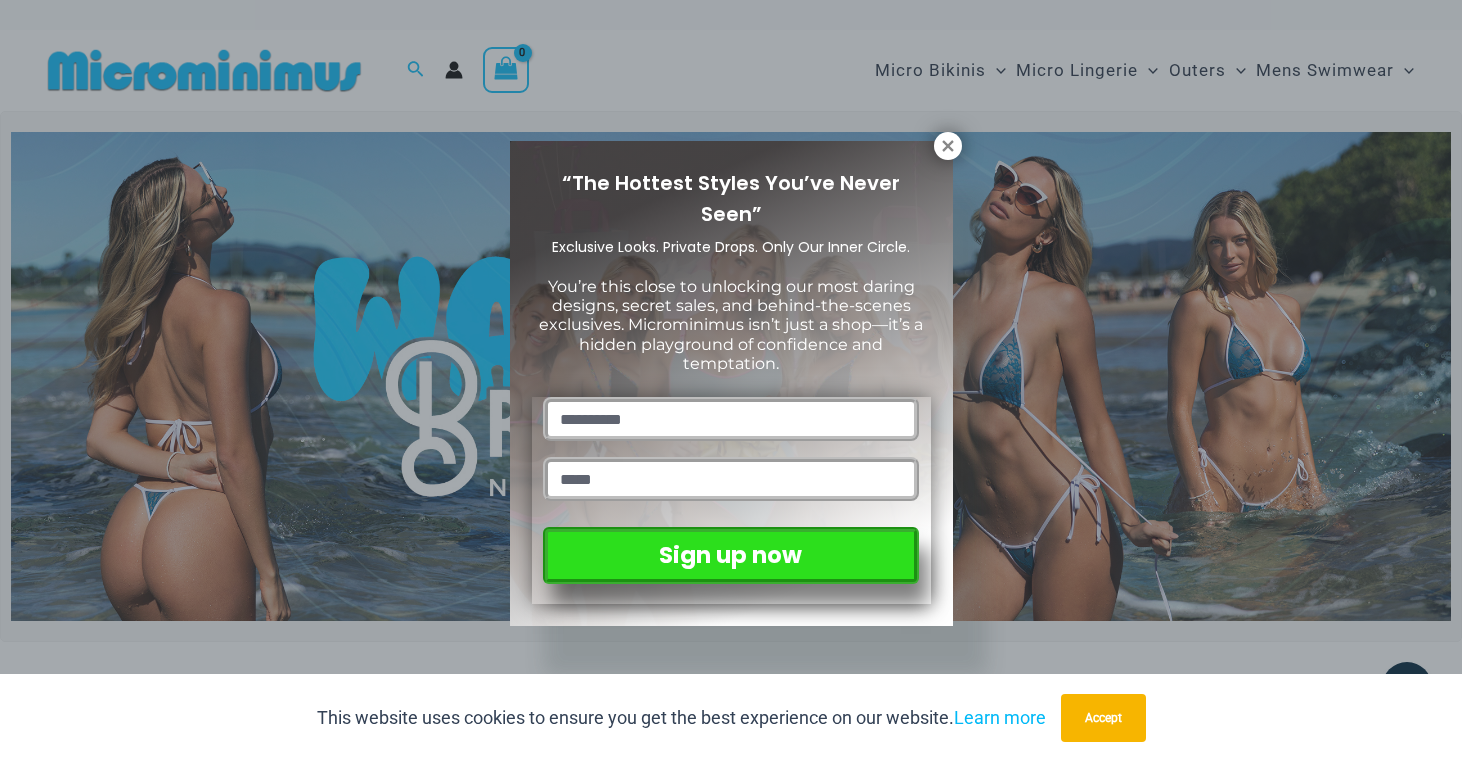 click at bounding box center [730, 419] 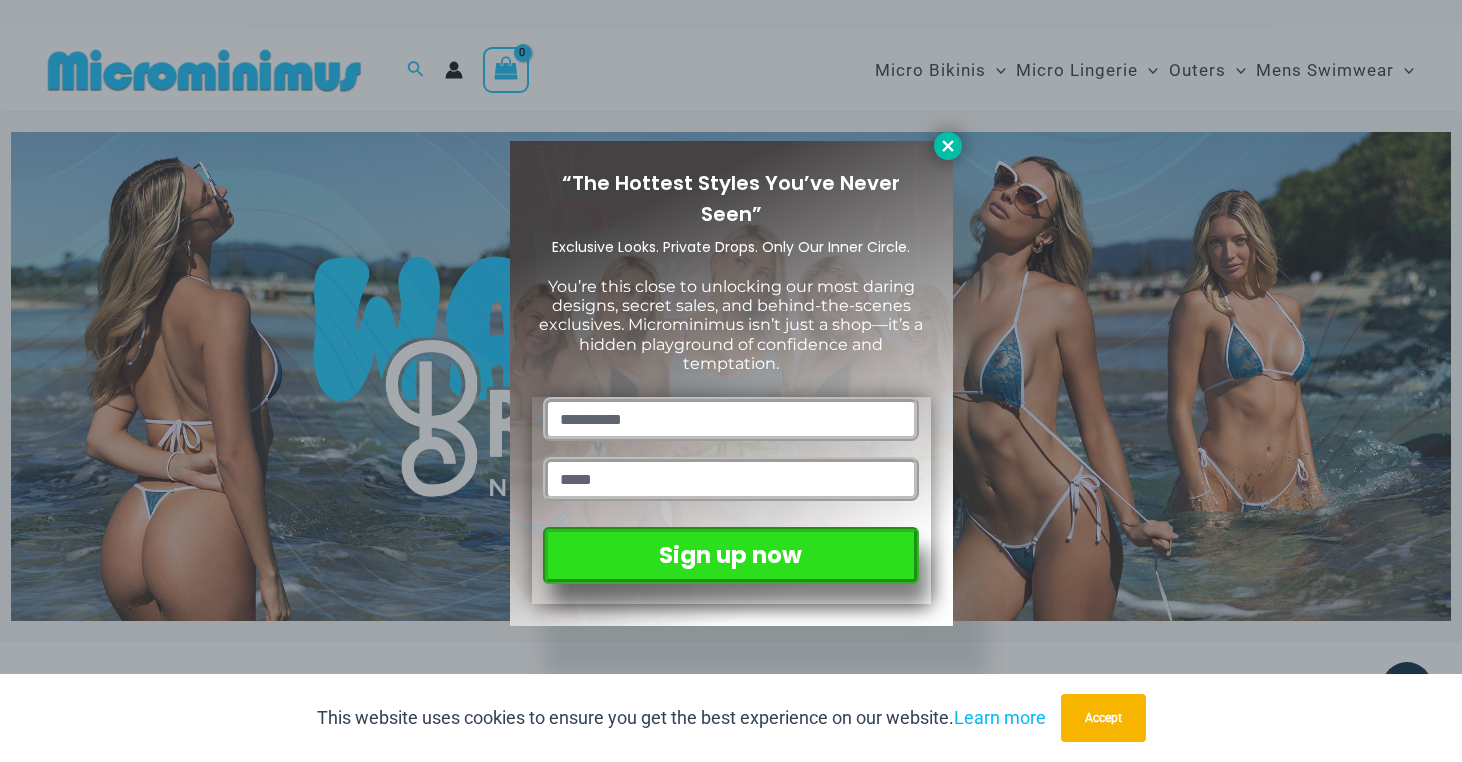 click 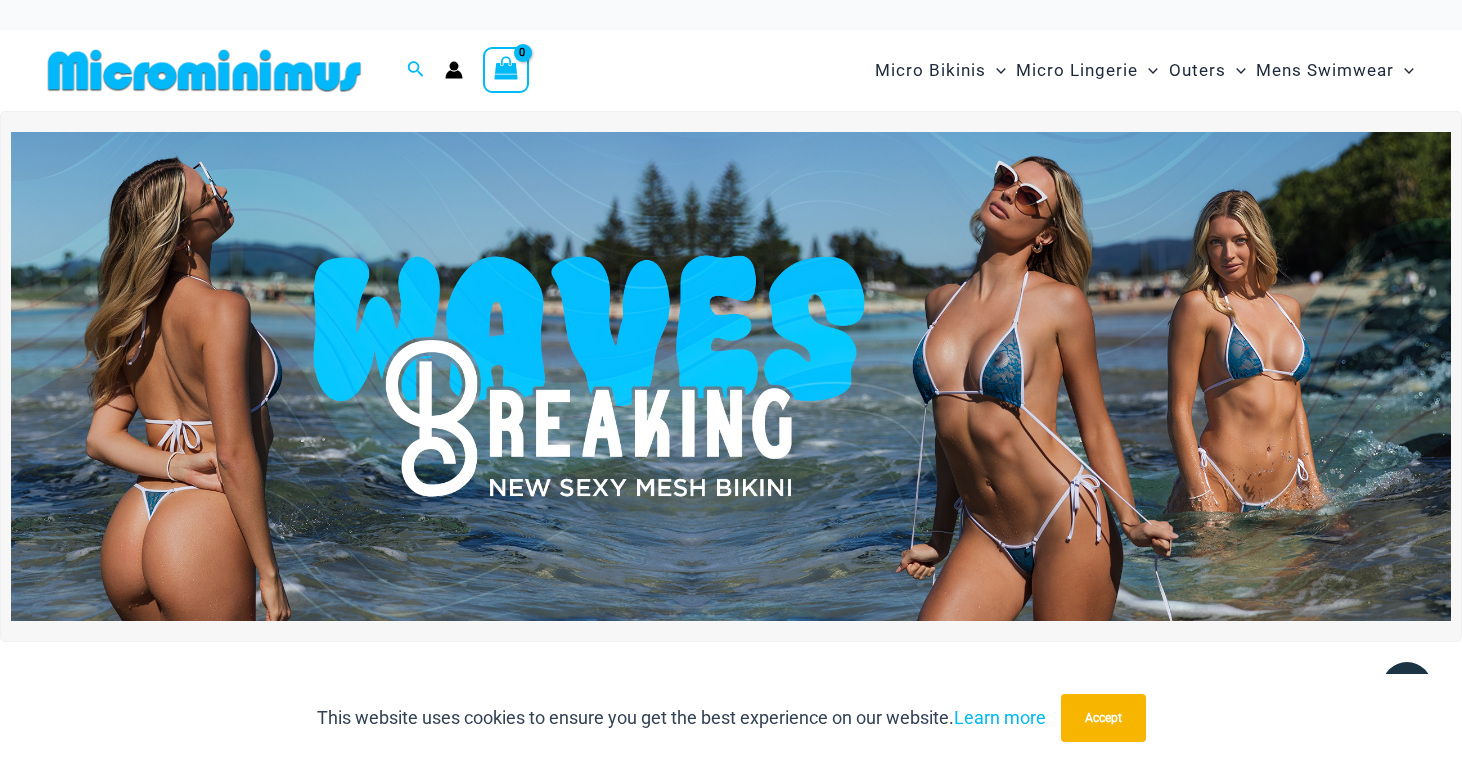 click at bounding box center (731, 376) 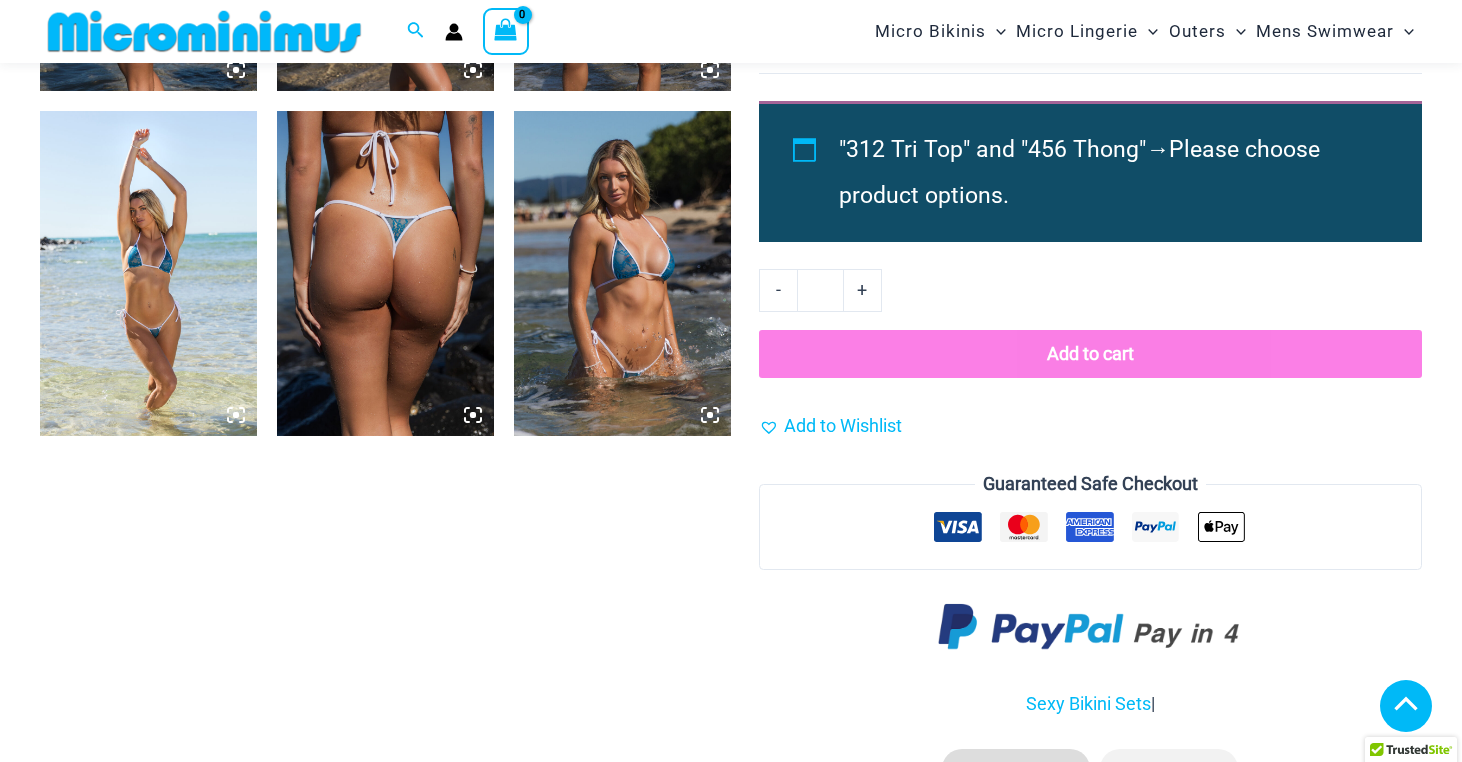 scroll, scrollTop: 1819, scrollLeft: 0, axis: vertical 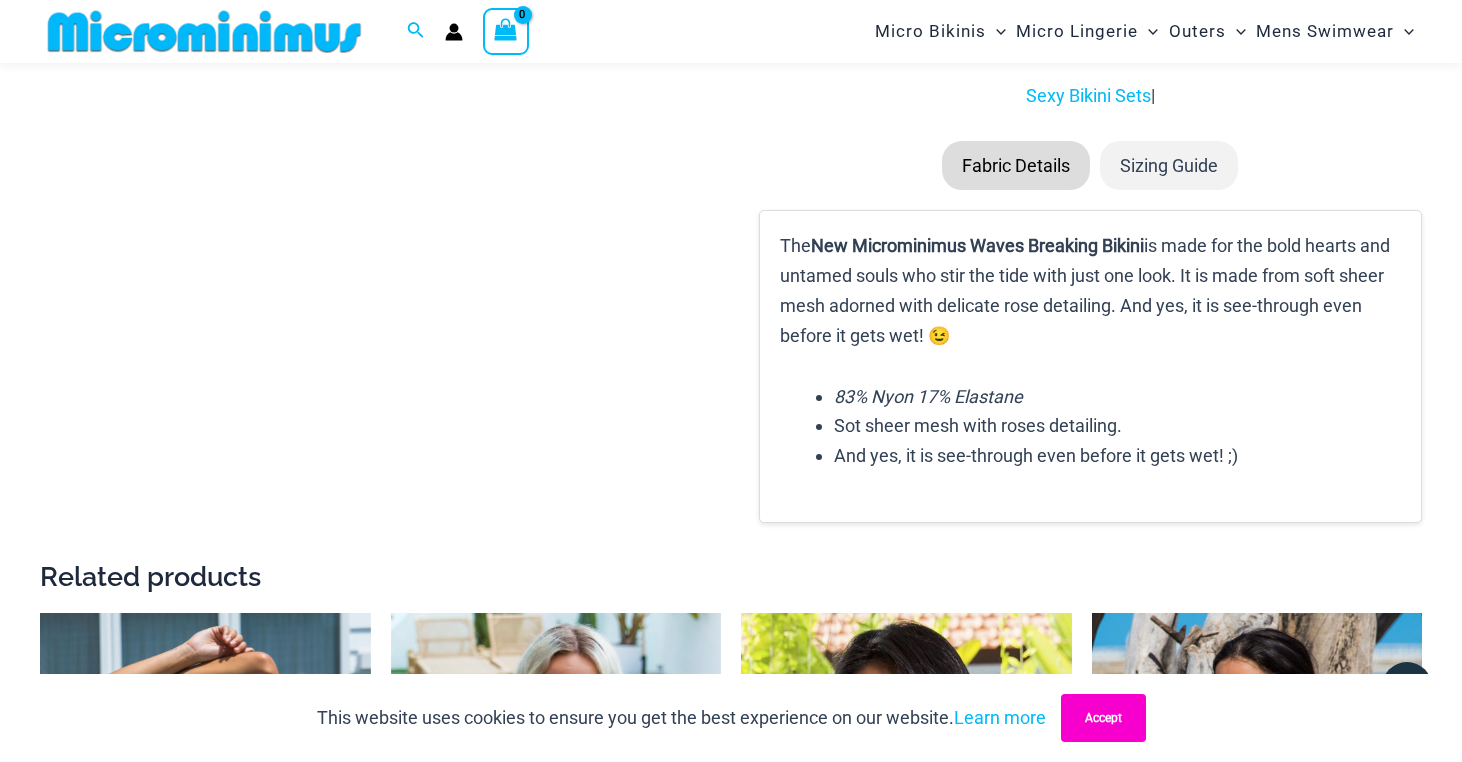 click on "Accept" at bounding box center [1103, 718] 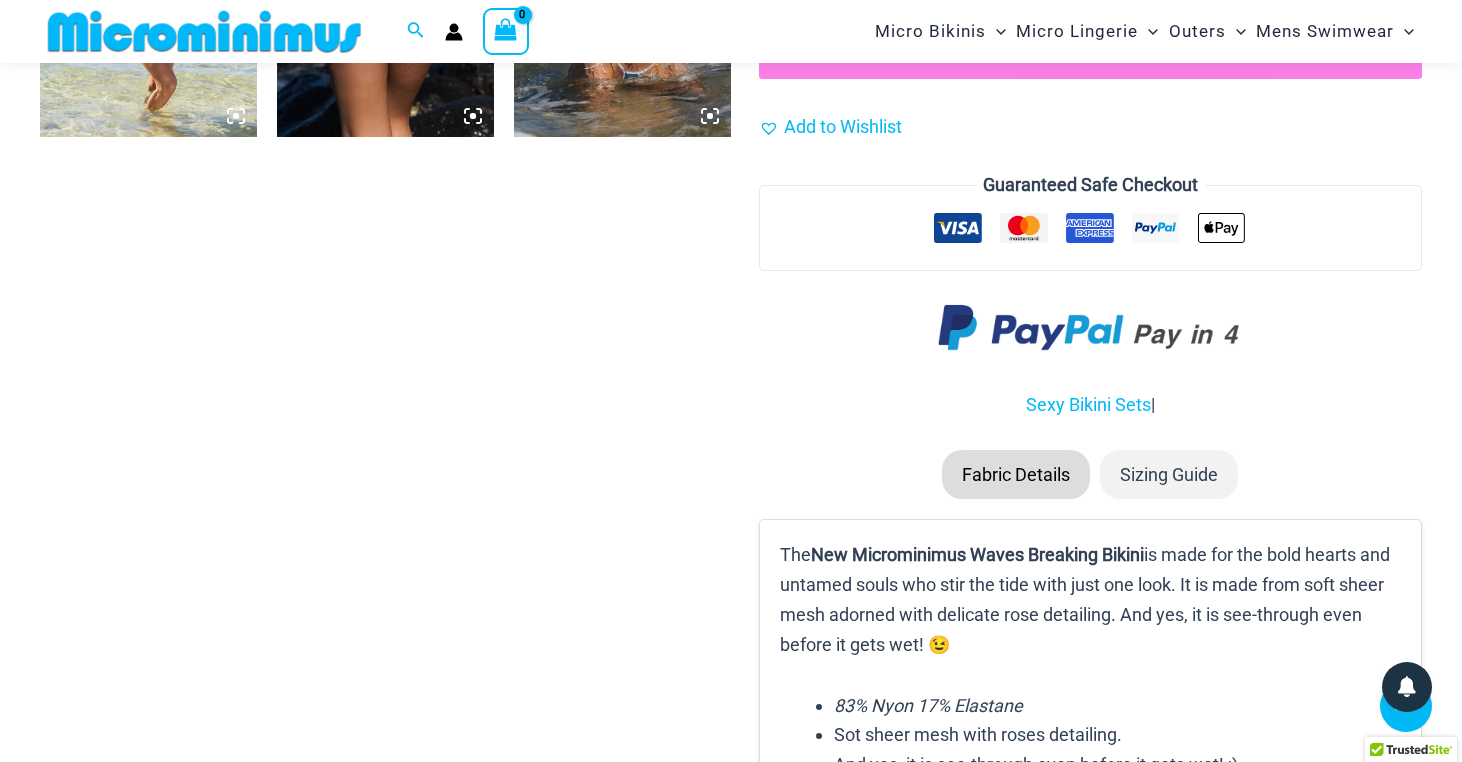 scroll, scrollTop: 2173, scrollLeft: 0, axis: vertical 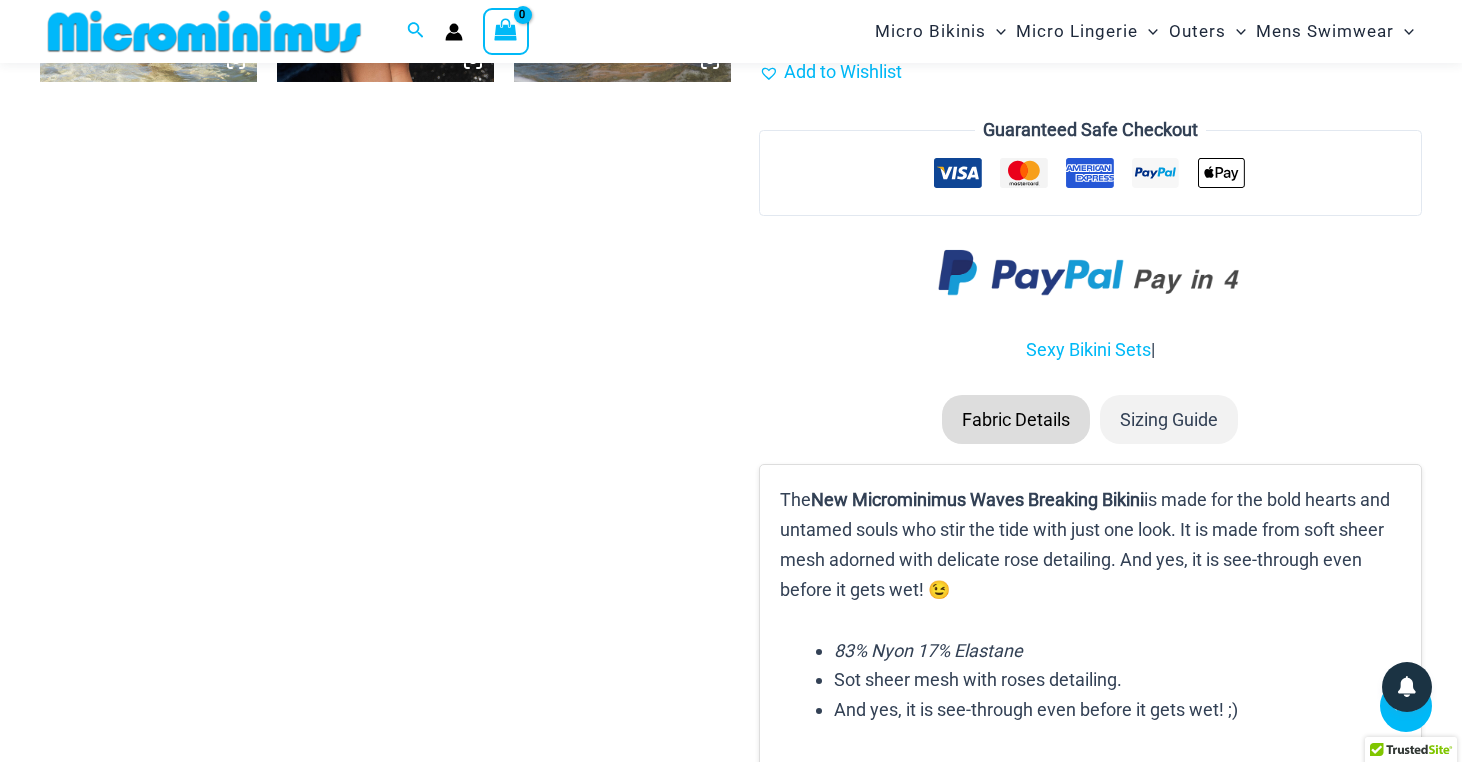 click on "Sizing Guide" at bounding box center [1169, 420] 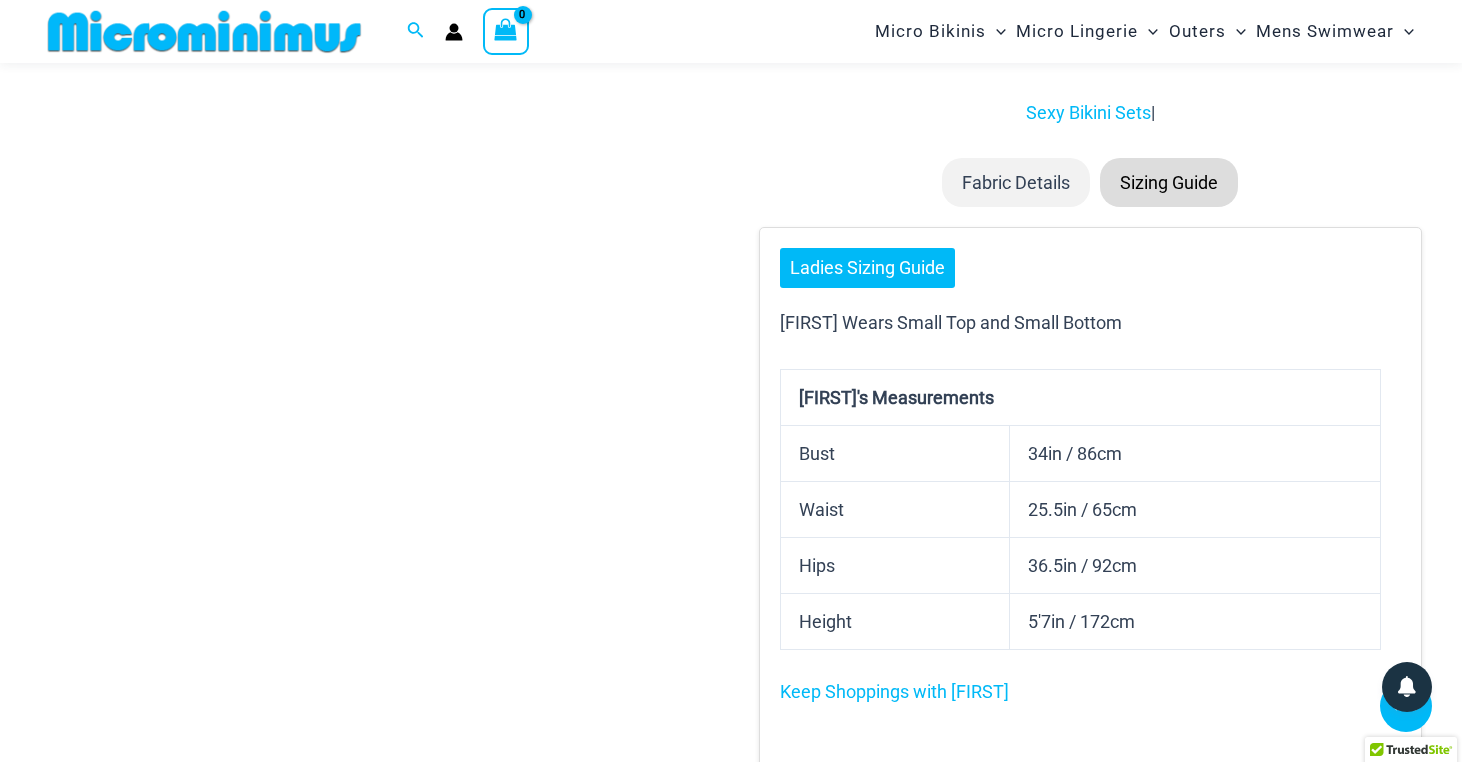 scroll, scrollTop: 2510, scrollLeft: 0, axis: vertical 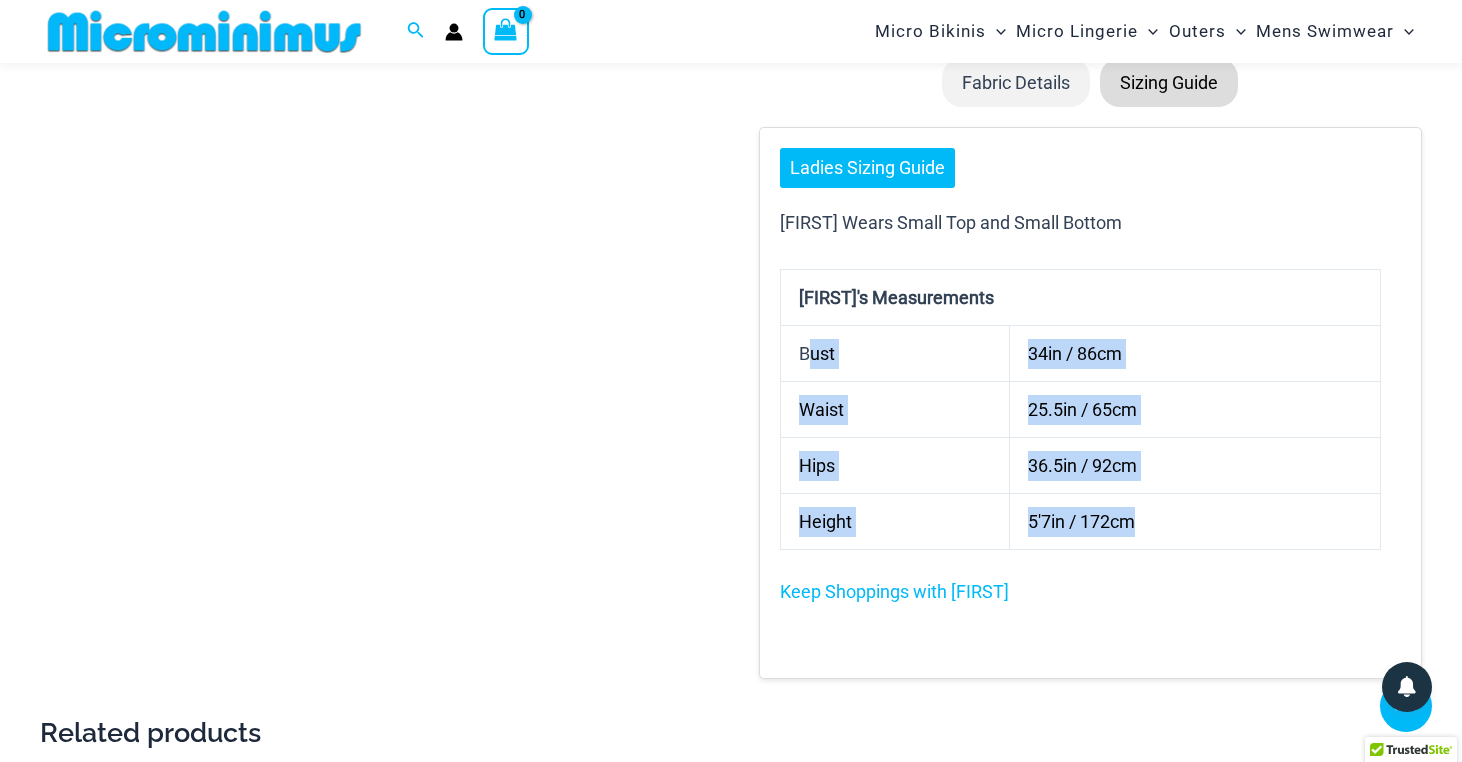 drag, startPoint x: 880, startPoint y: 413, endPoint x: 820, endPoint y: 334, distance: 99.20181 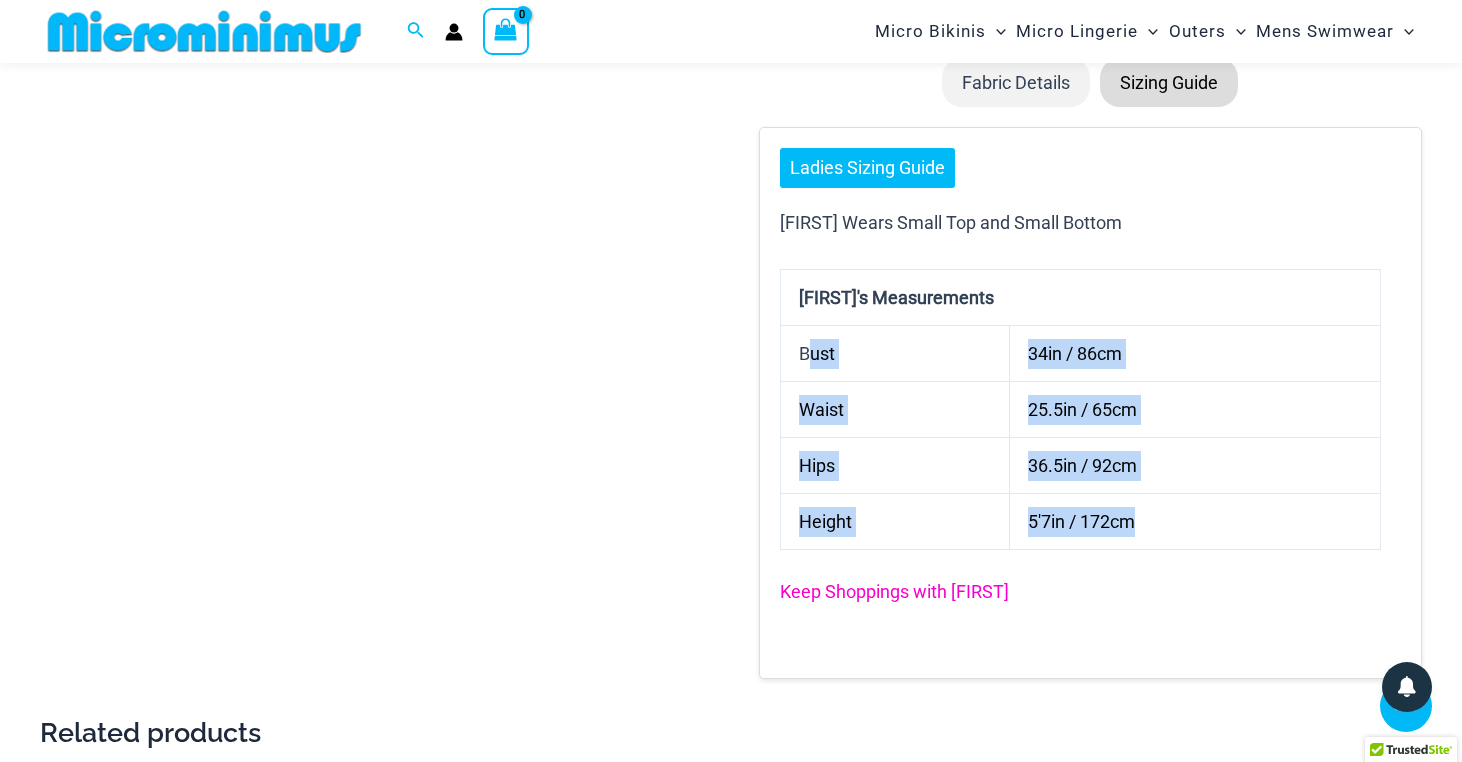 click on "Keep Shoppings with Raychel" at bounding box center [894, 591] 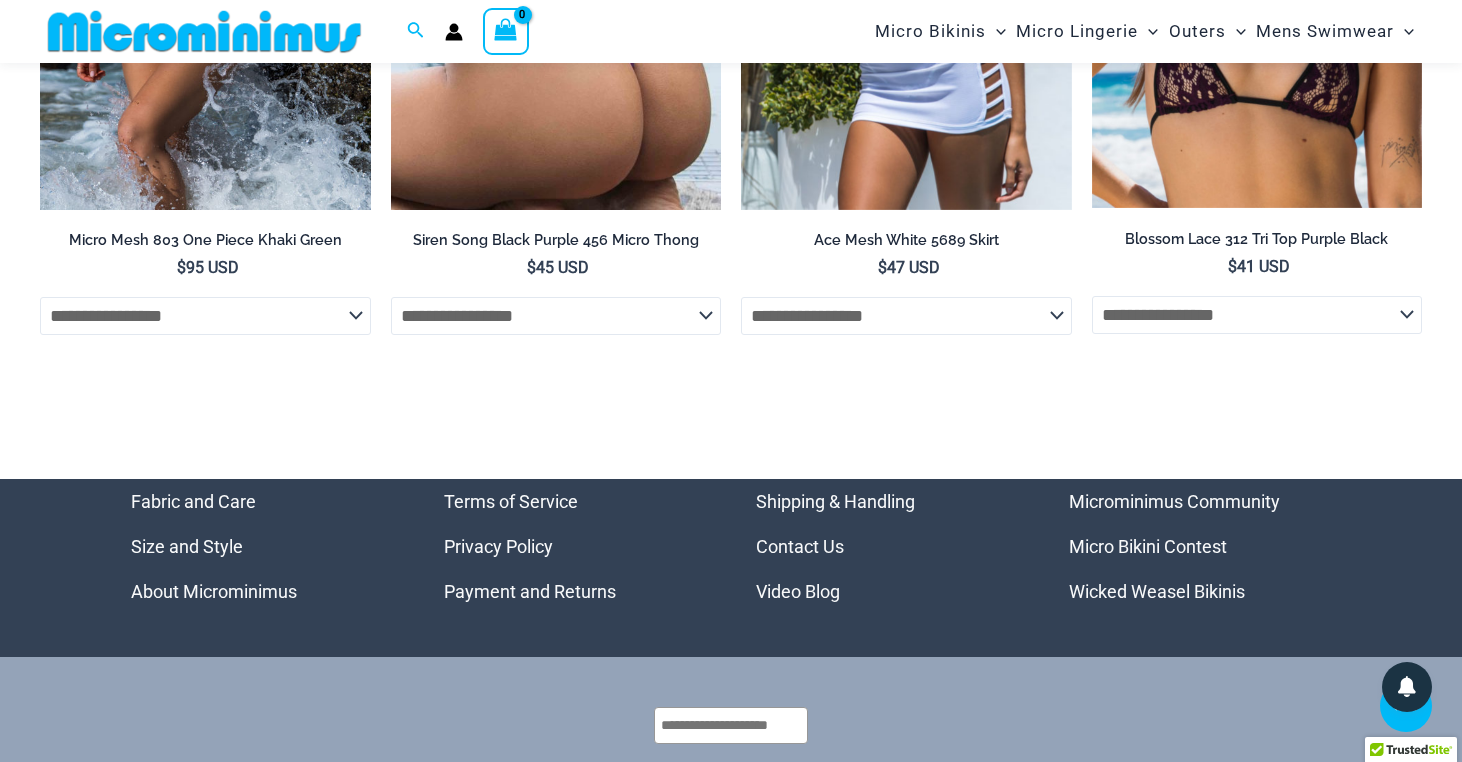 scroll, scrollTop: 6308, scrollLeft: 0, axis: vertical 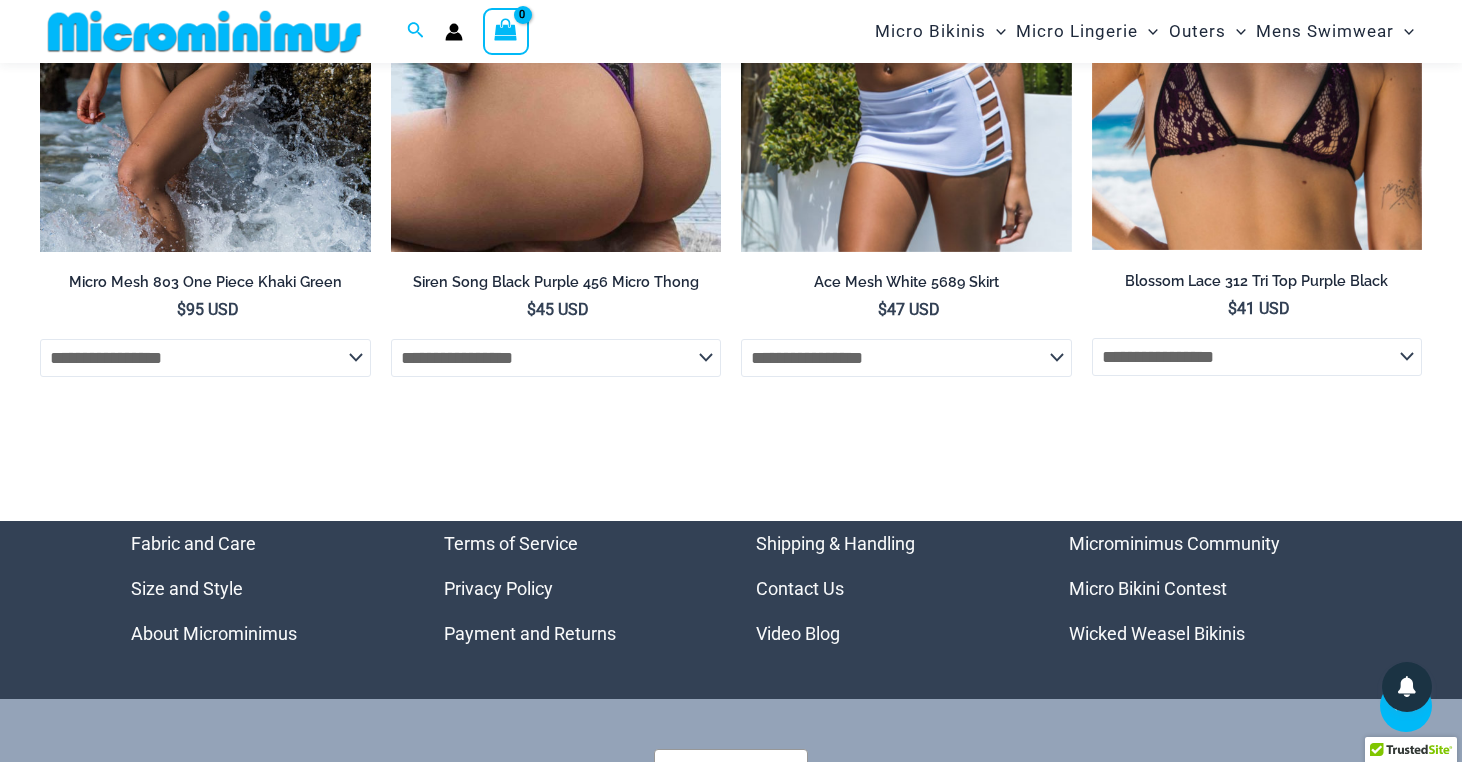 click on "Size and Style" at bounding box center [187, 588] 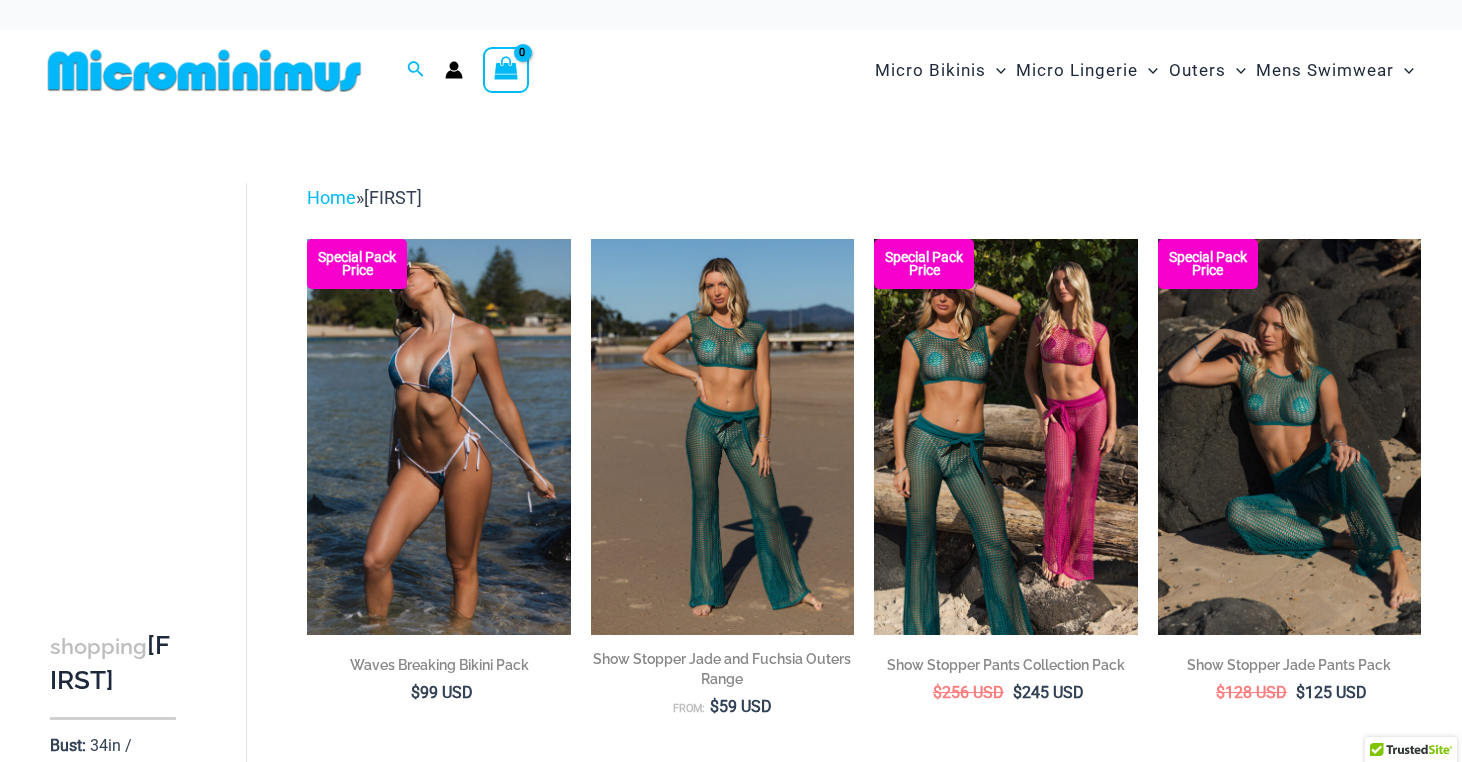 scroll, scrollTop: 0, scrollLeft: 0, axis: both 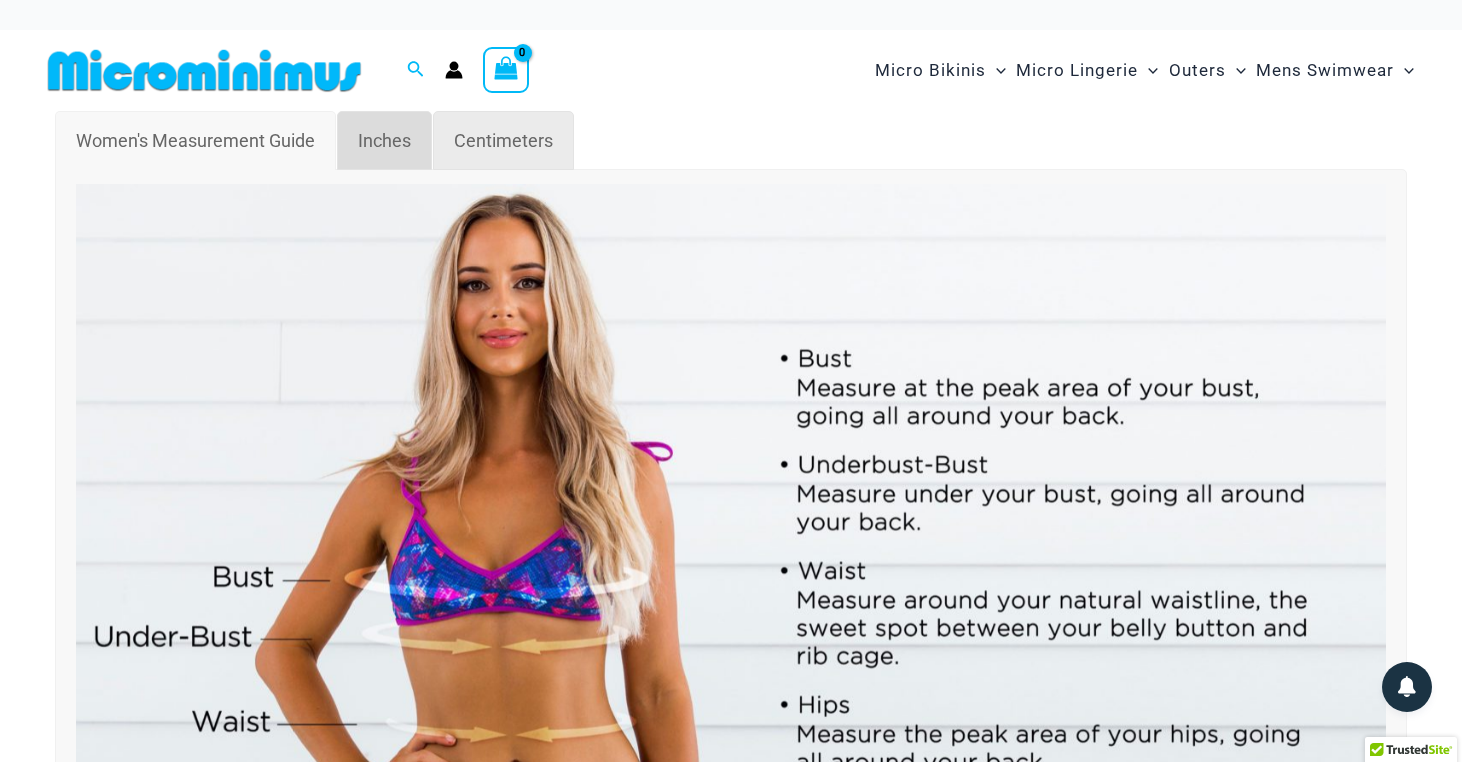click on "Inches" at bounding box center [384, 140] 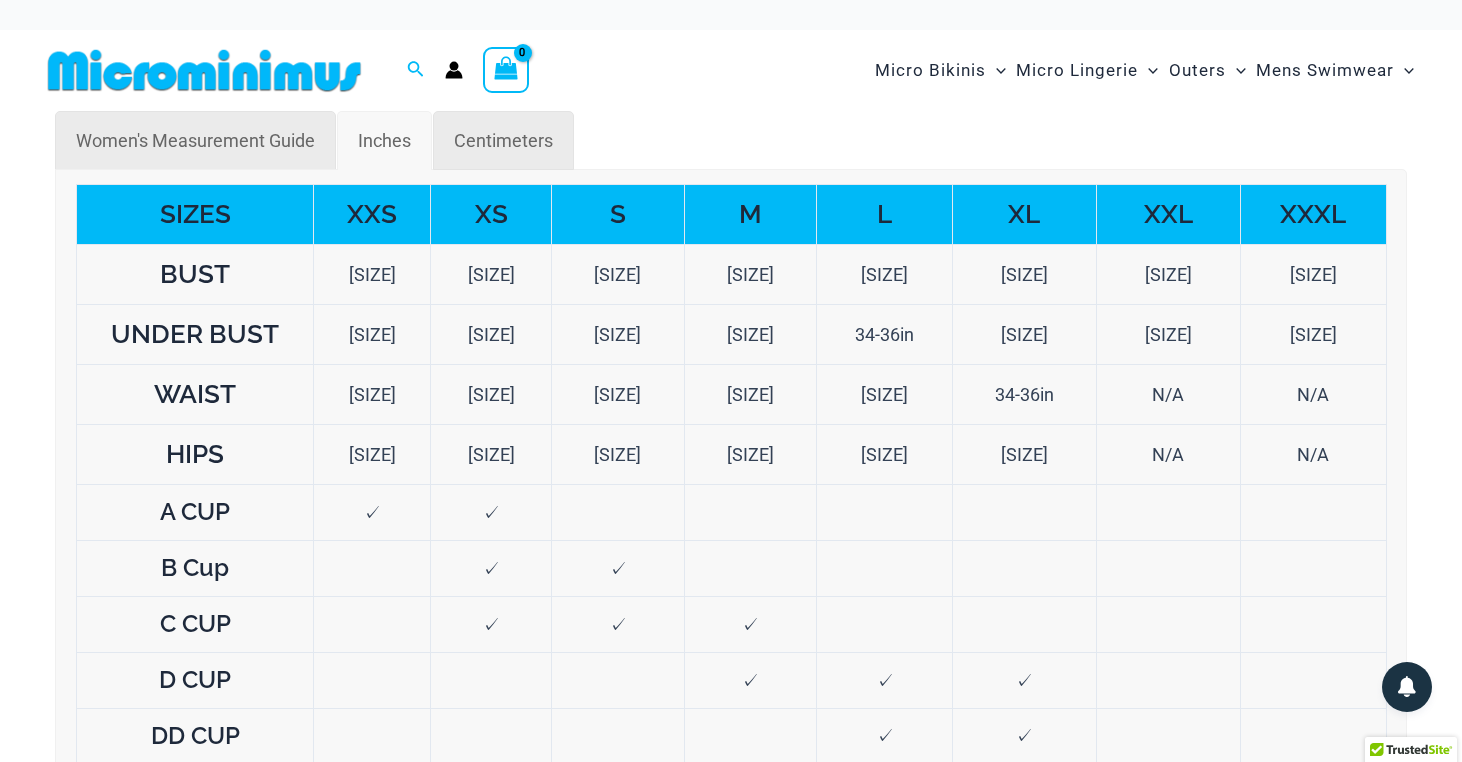 scroll, scrollTop: 0, scrollLeft: 0, axis: both 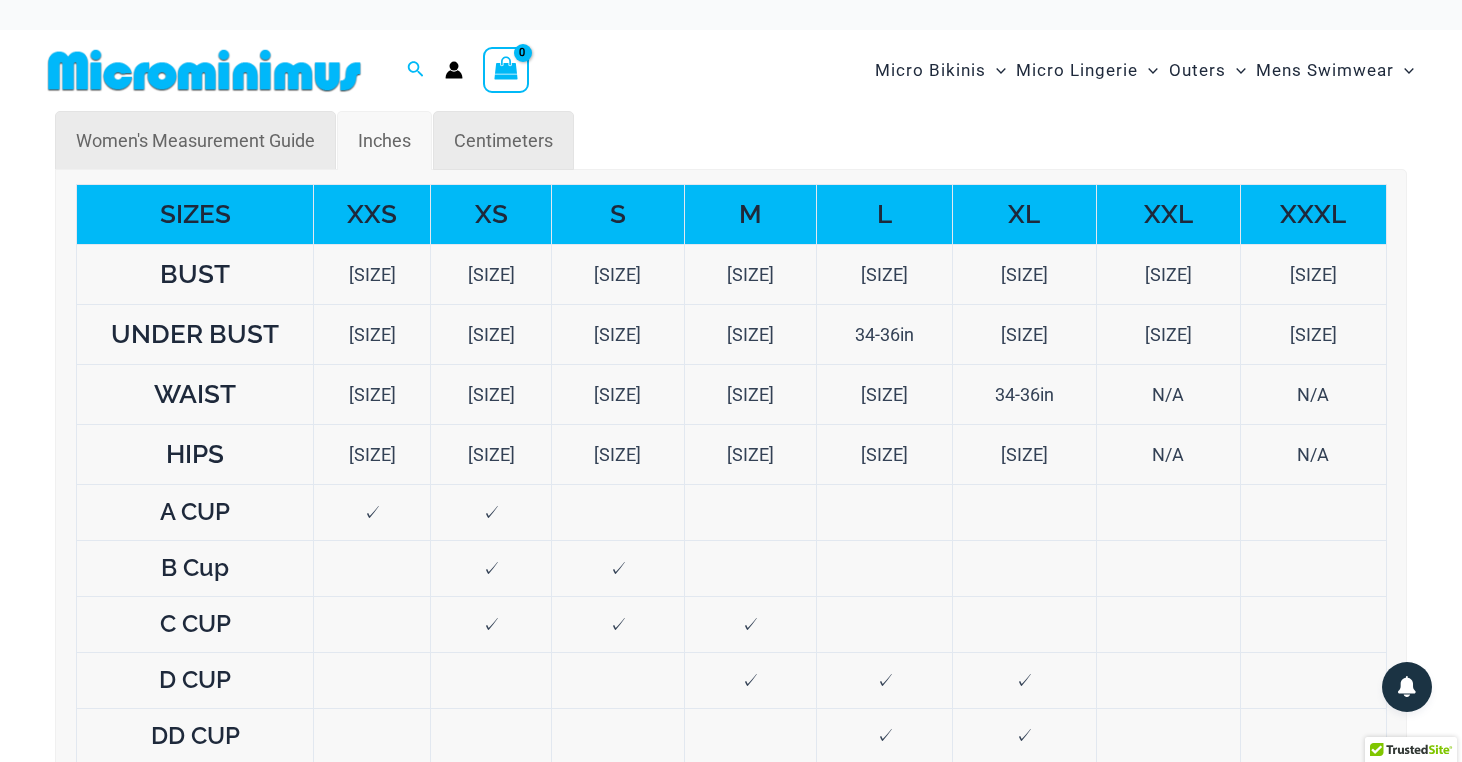 drag, startPoint x: 750, startPoint y: 671, endPoint x: 616, endPoint y: 410, distance: 293.38882 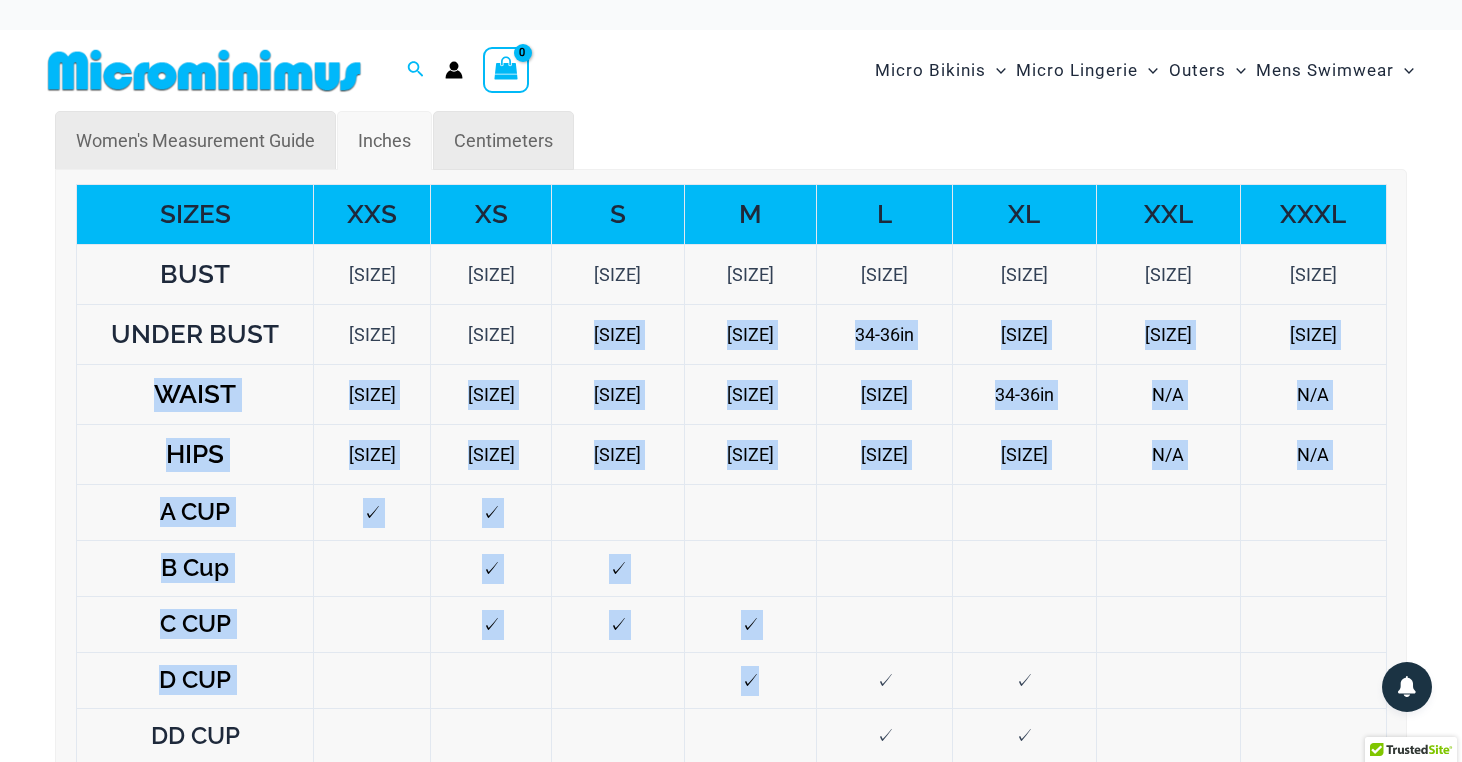 click on "28-30in" at bounding box center (618, 395) 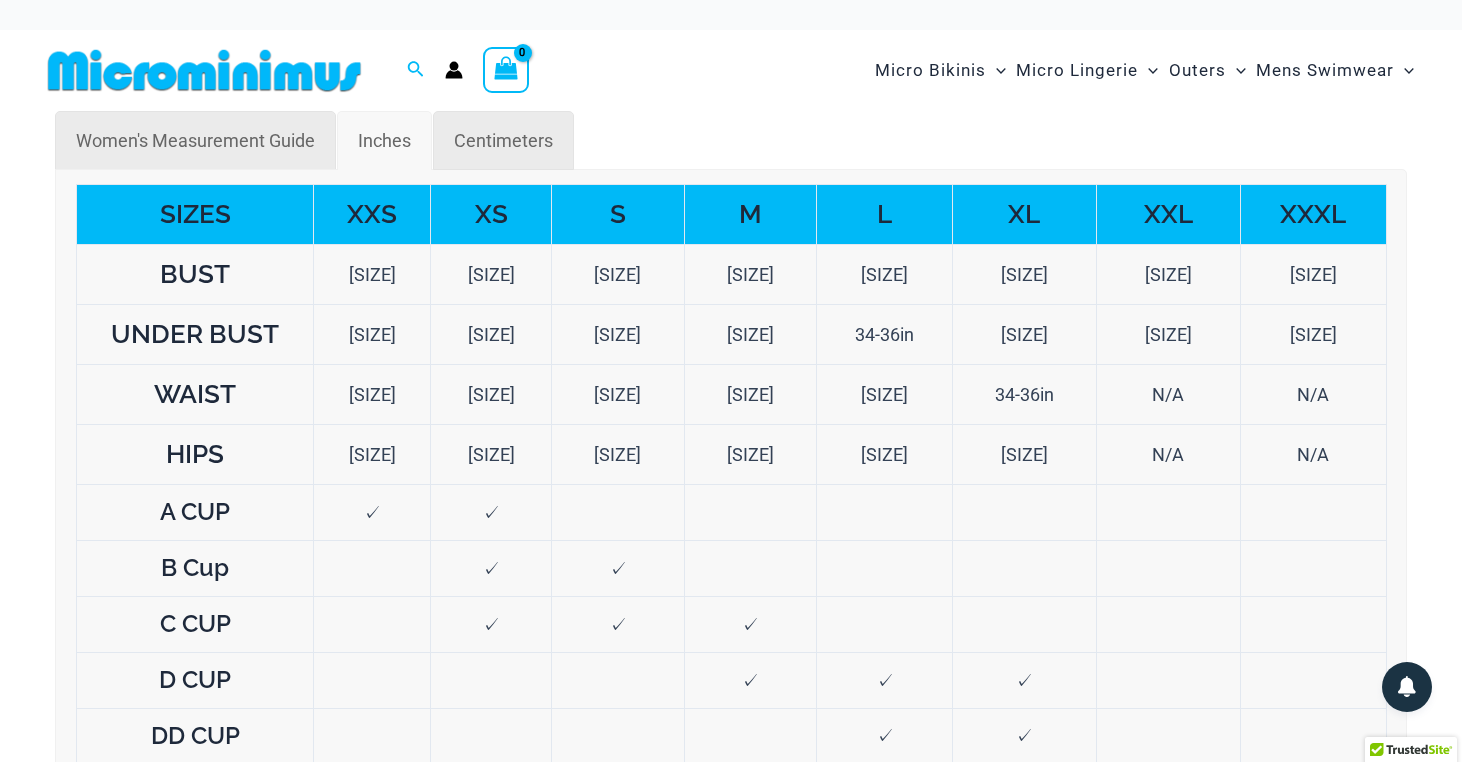 drag, startPoint x: 587, startPoint y: 389, endPoint x: 780, endPoint y: 394, distance: 193.06476 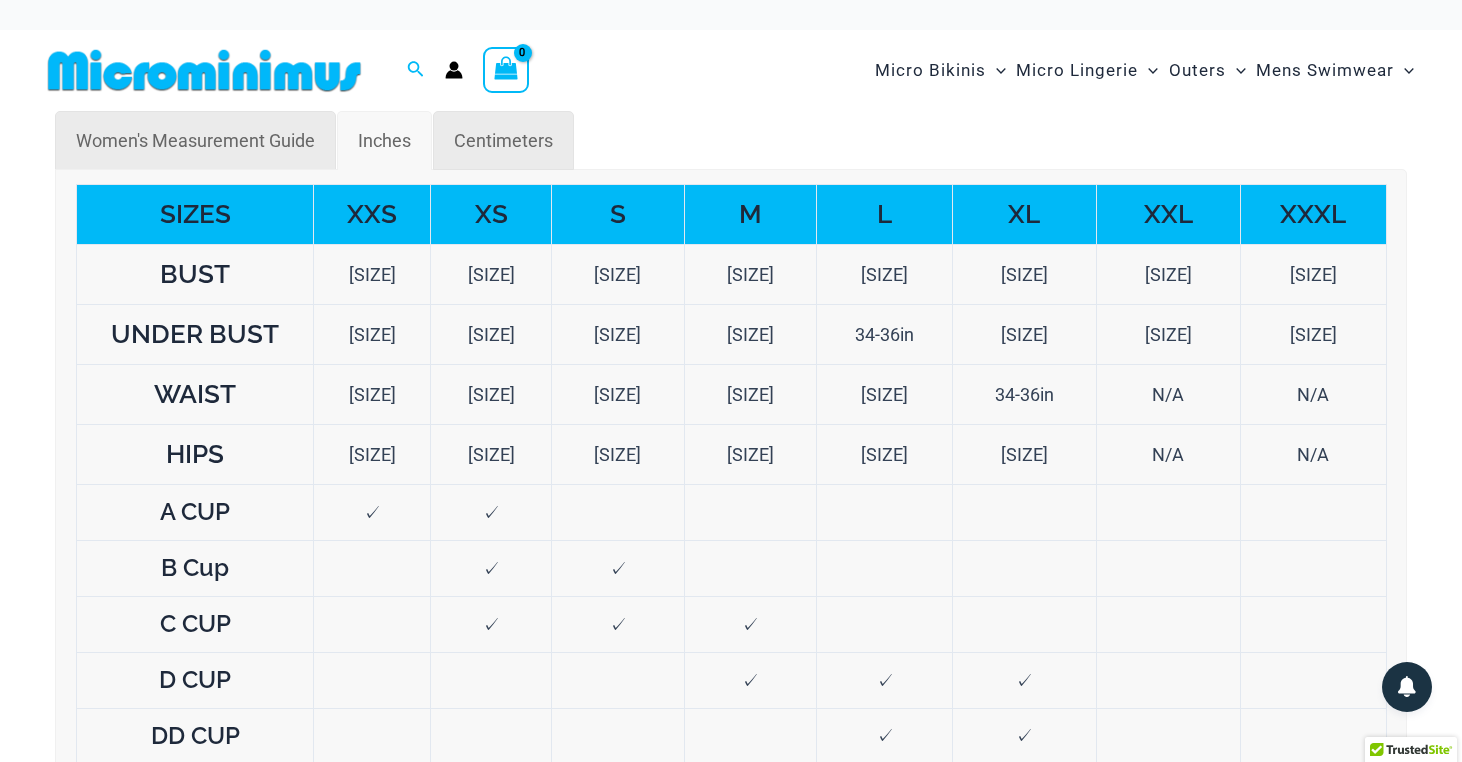 drag, startPoint x: 709, startPoint y: 366, endPoint x: 699, endPoint y: 350, distance: 18.867962 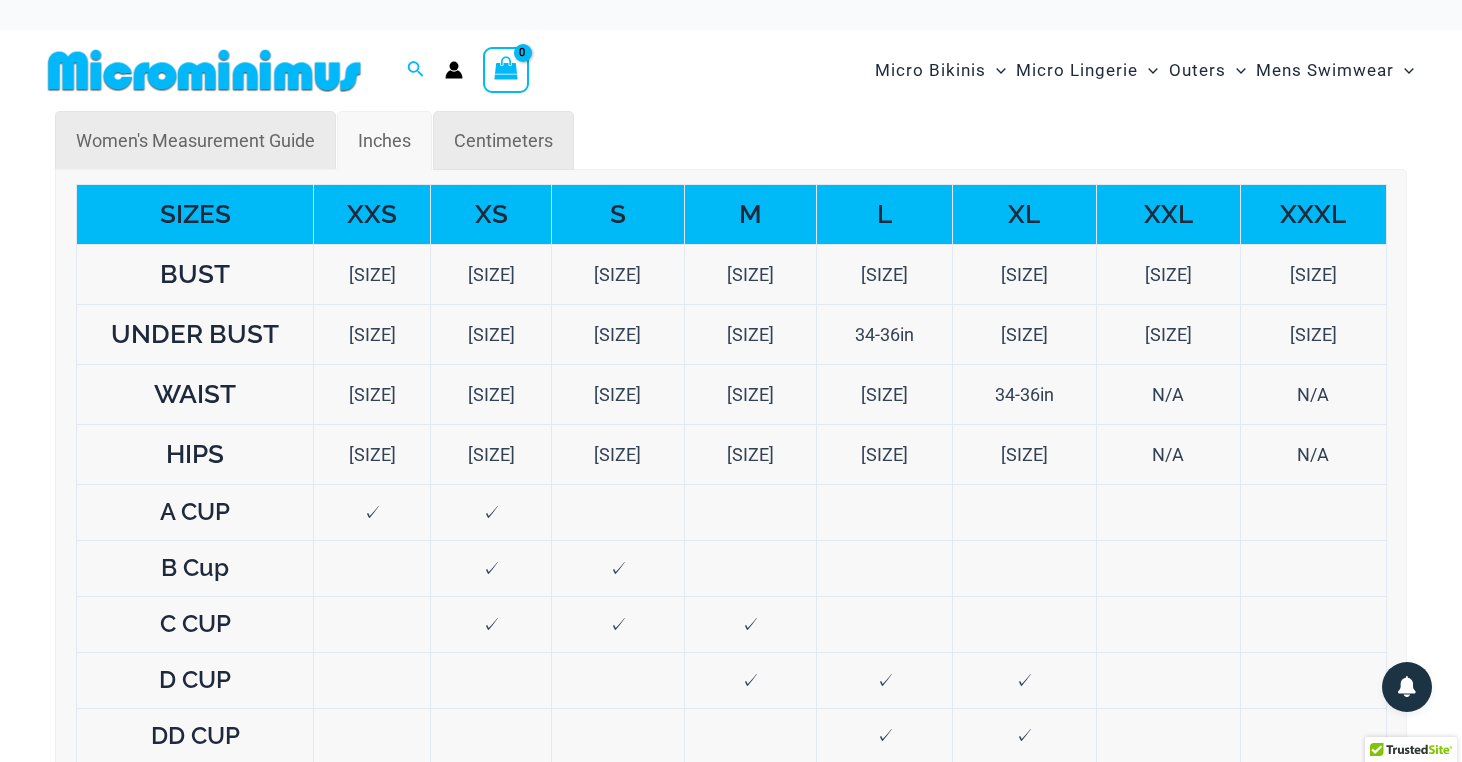 scroll, scrollTop: 0, scrollLeft: 0, axis: both 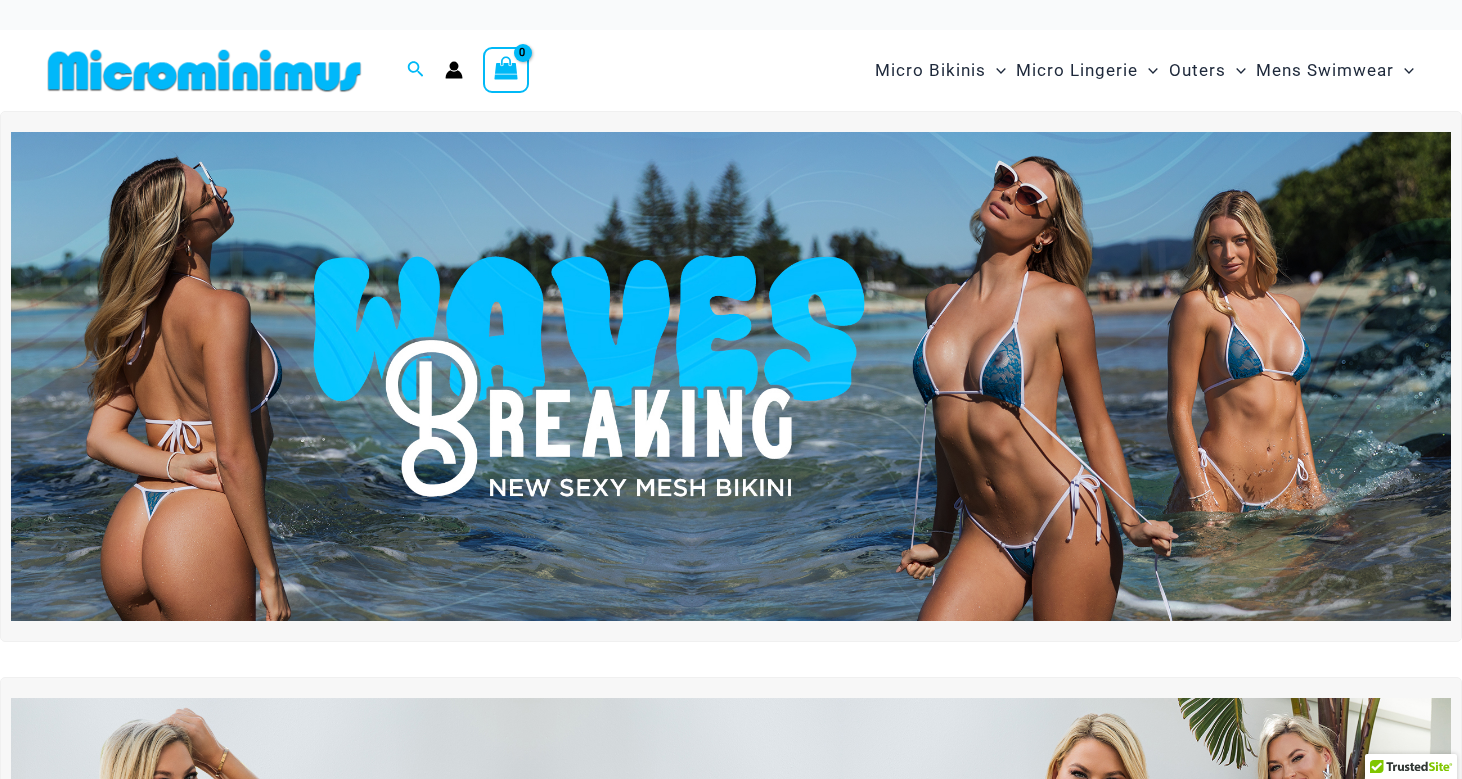 click at bounding box center (731, 376) 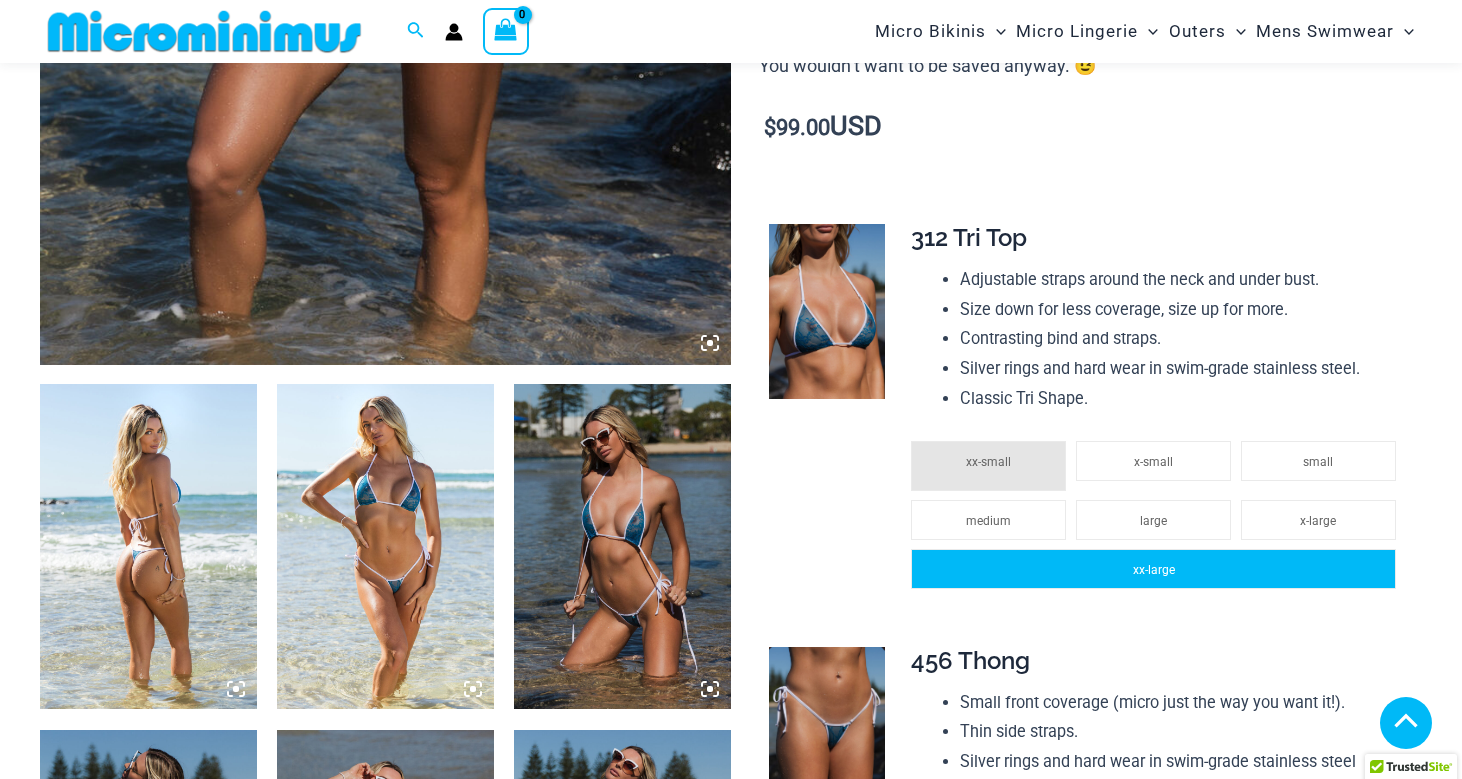 scroll, scrollTop: 940, scrollLeft: 0, axis: vertical 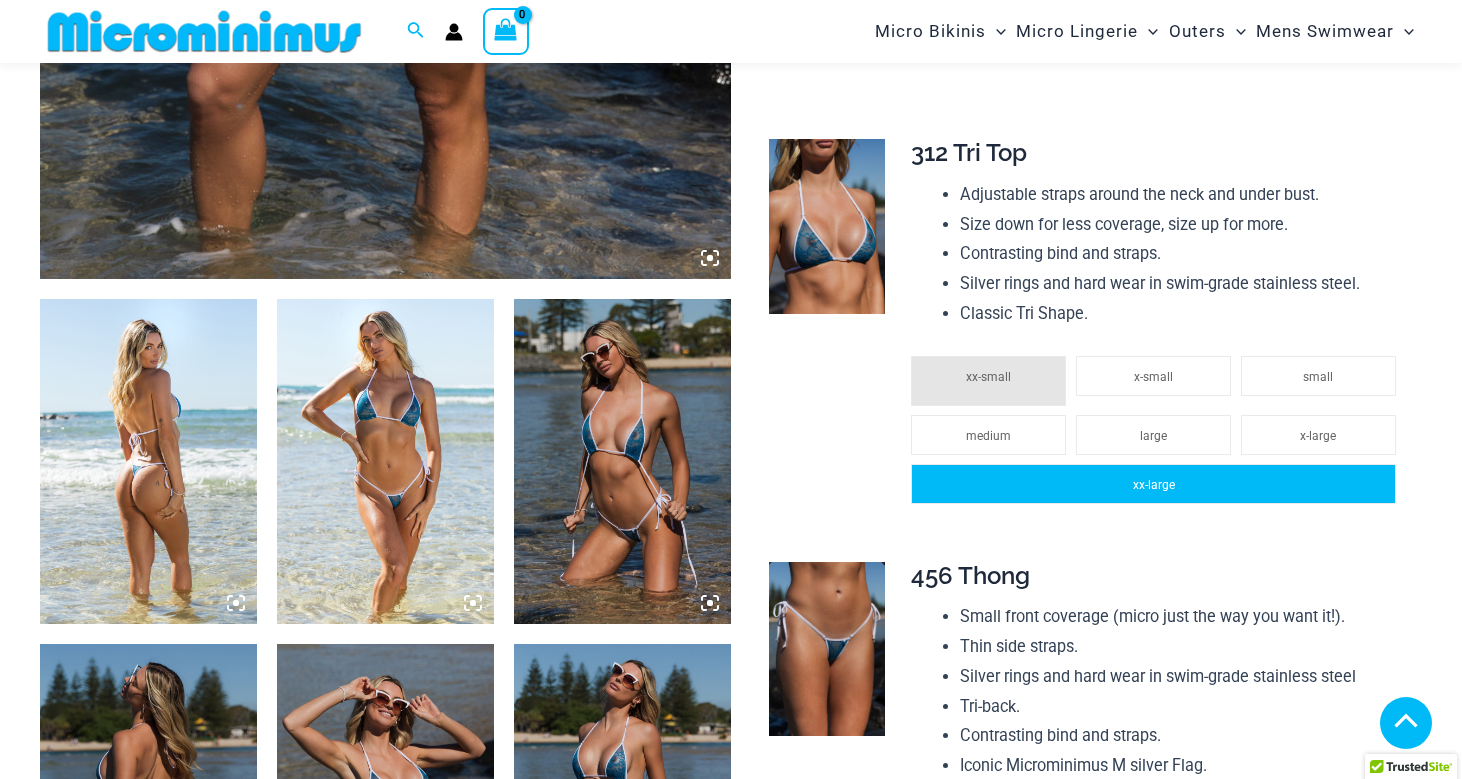drag, startPoint x: 1333, startPoint y: 363, endPoint x: 1243, endPoint y: 485, distance: 151.60475 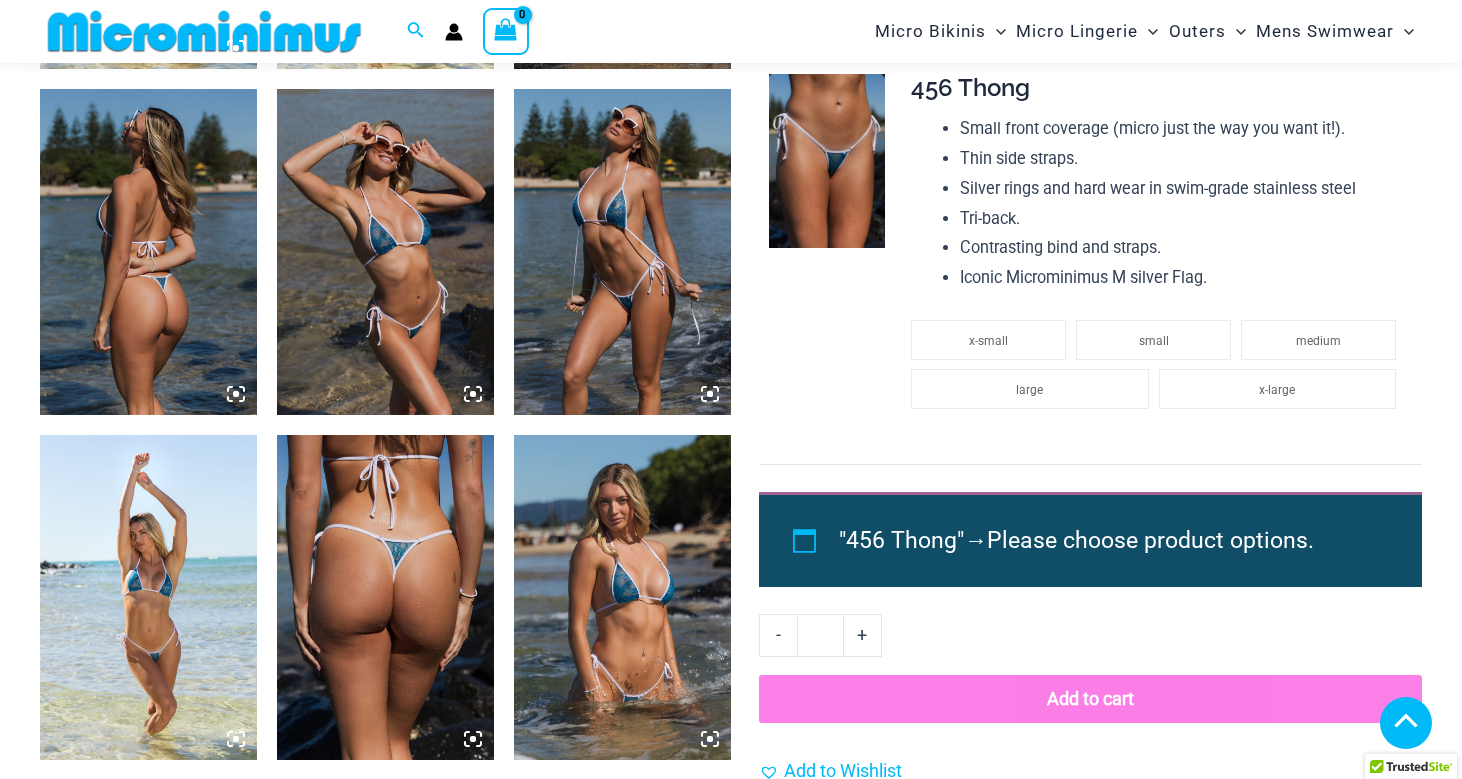 scroll, scrollTop: 1484, scrollLeft: 0, axis: vertical 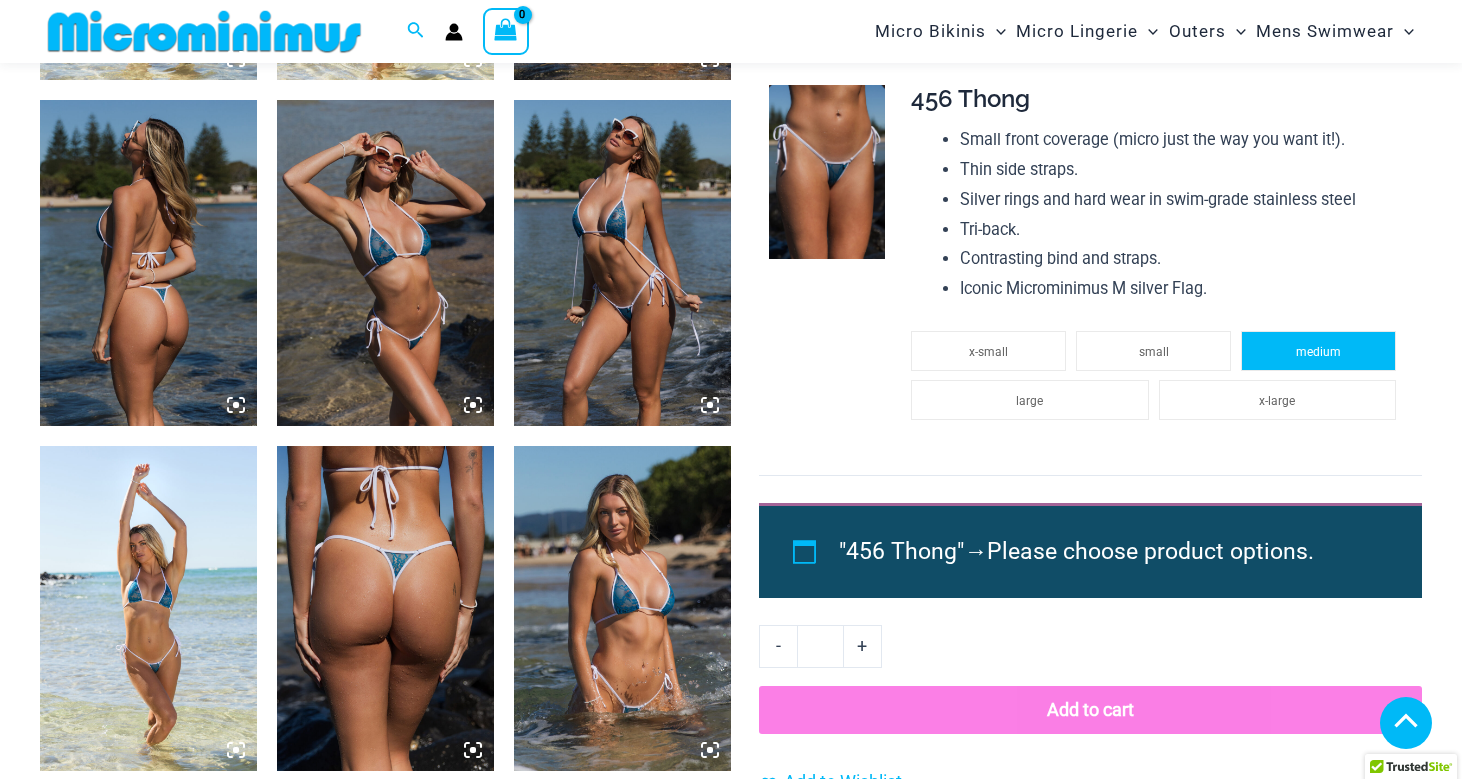 click on "medium" 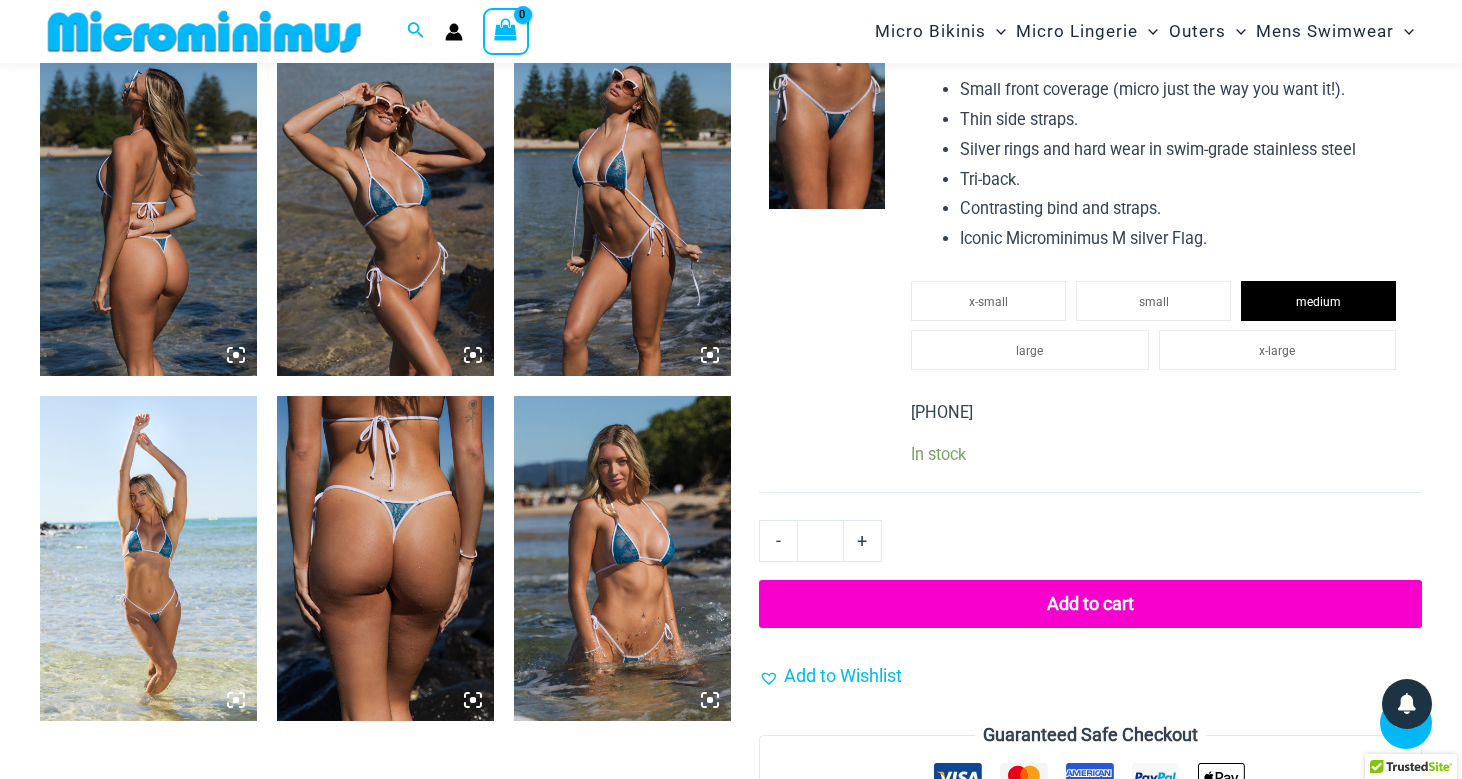 scroll, scrollTop: 1615, scrollLeft: 0, axis: vertical 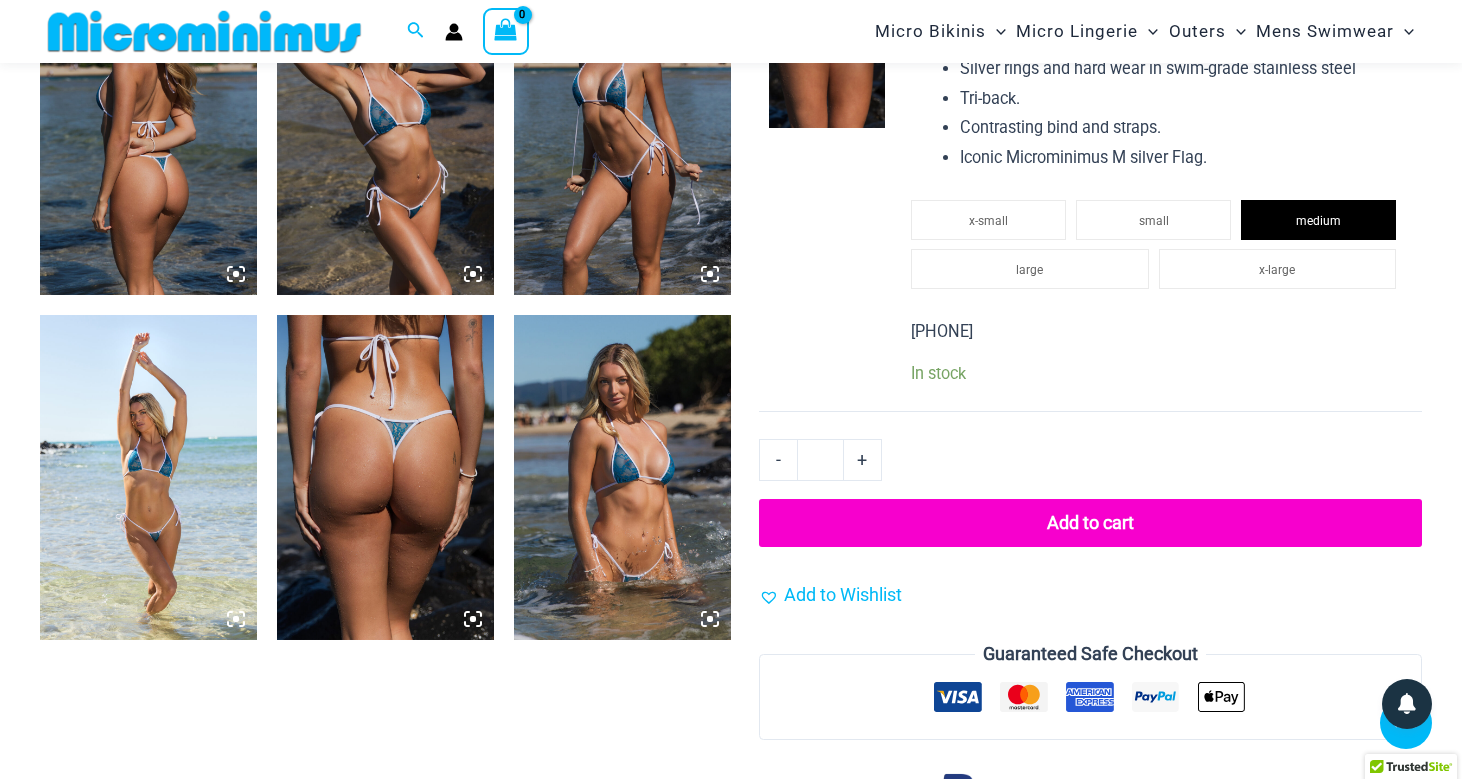 click on "Add to cart" at bounding box center [1090, 523] 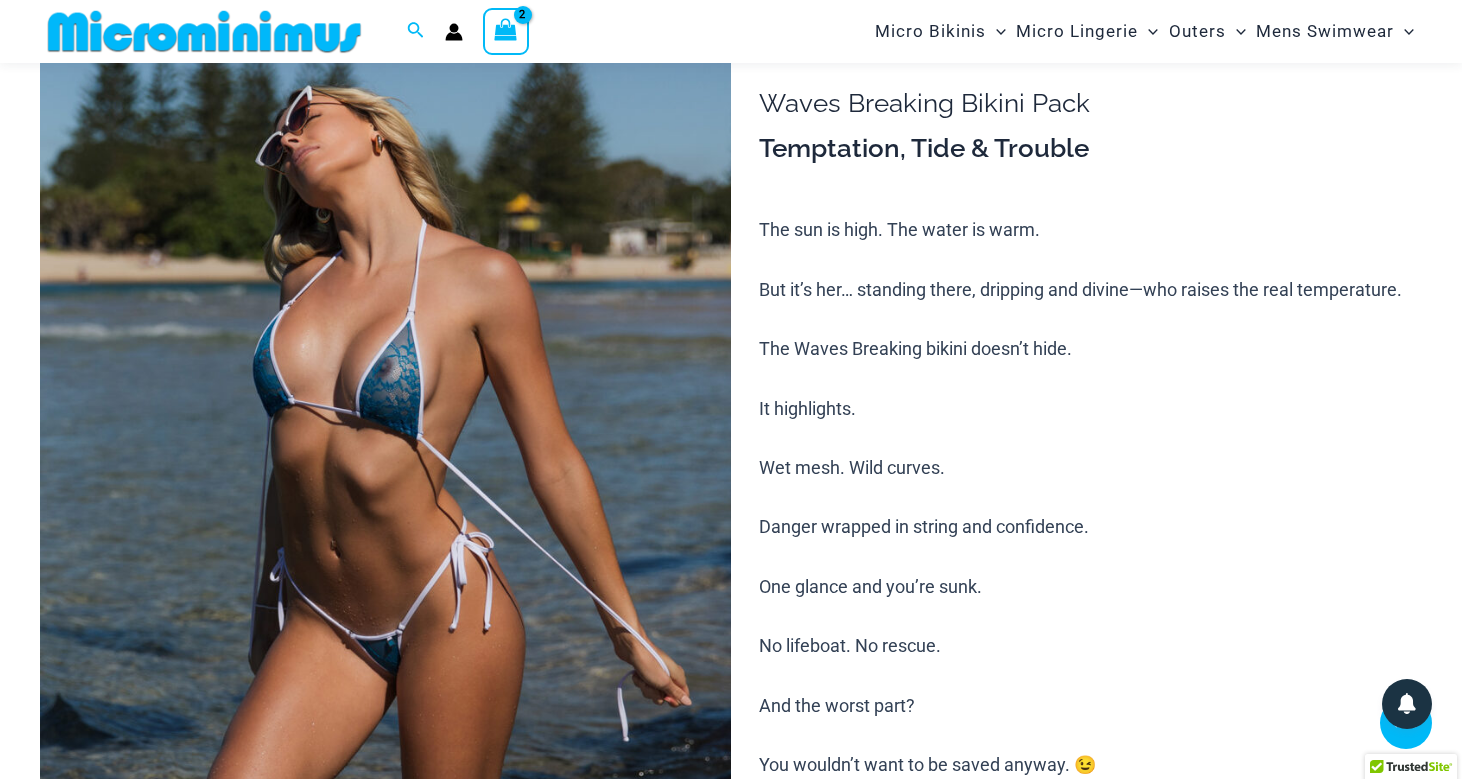 scroll, scrollTop: 81, scrollLeft: 0, axis: vertical 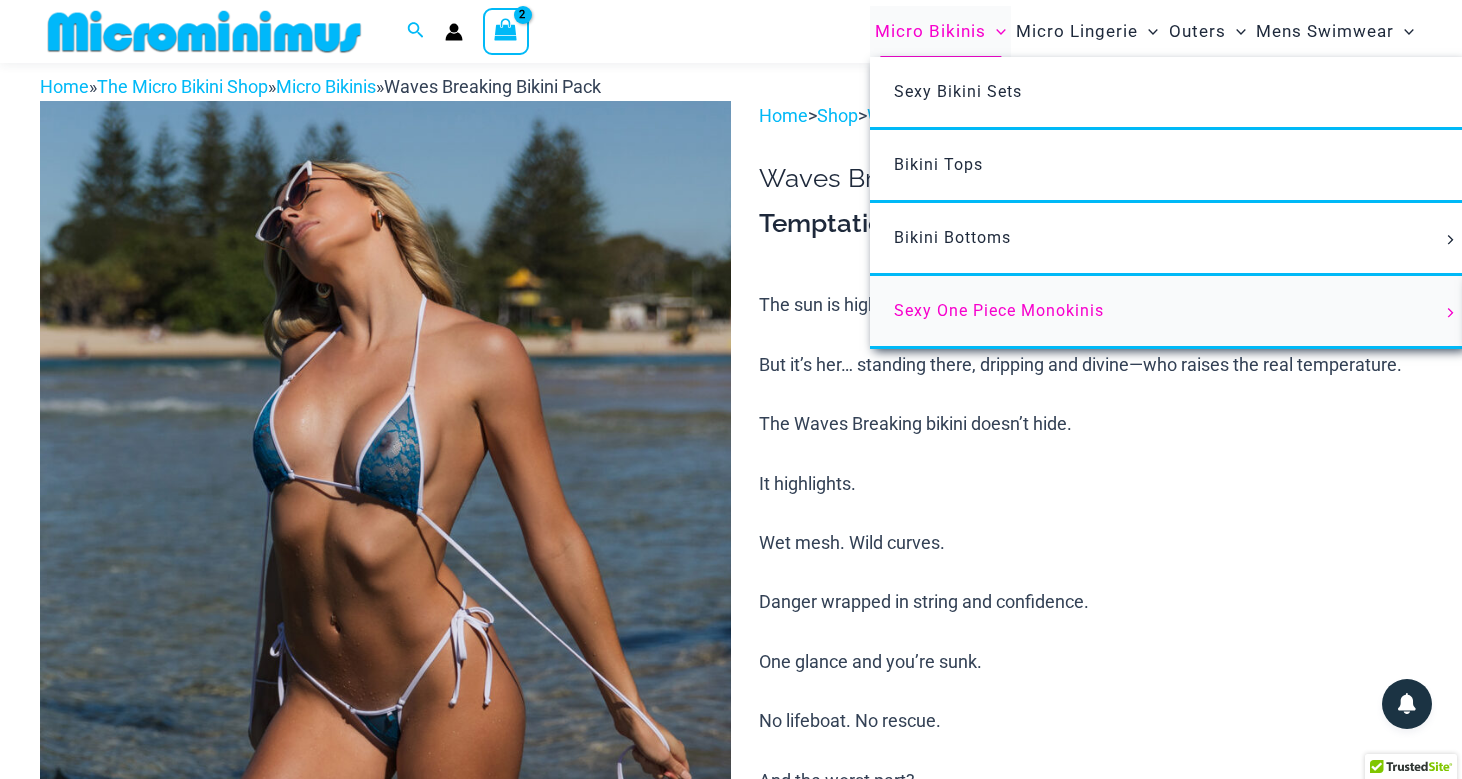 click on "Sexy One Piece Monokinis" at bounding box center [999, 310] 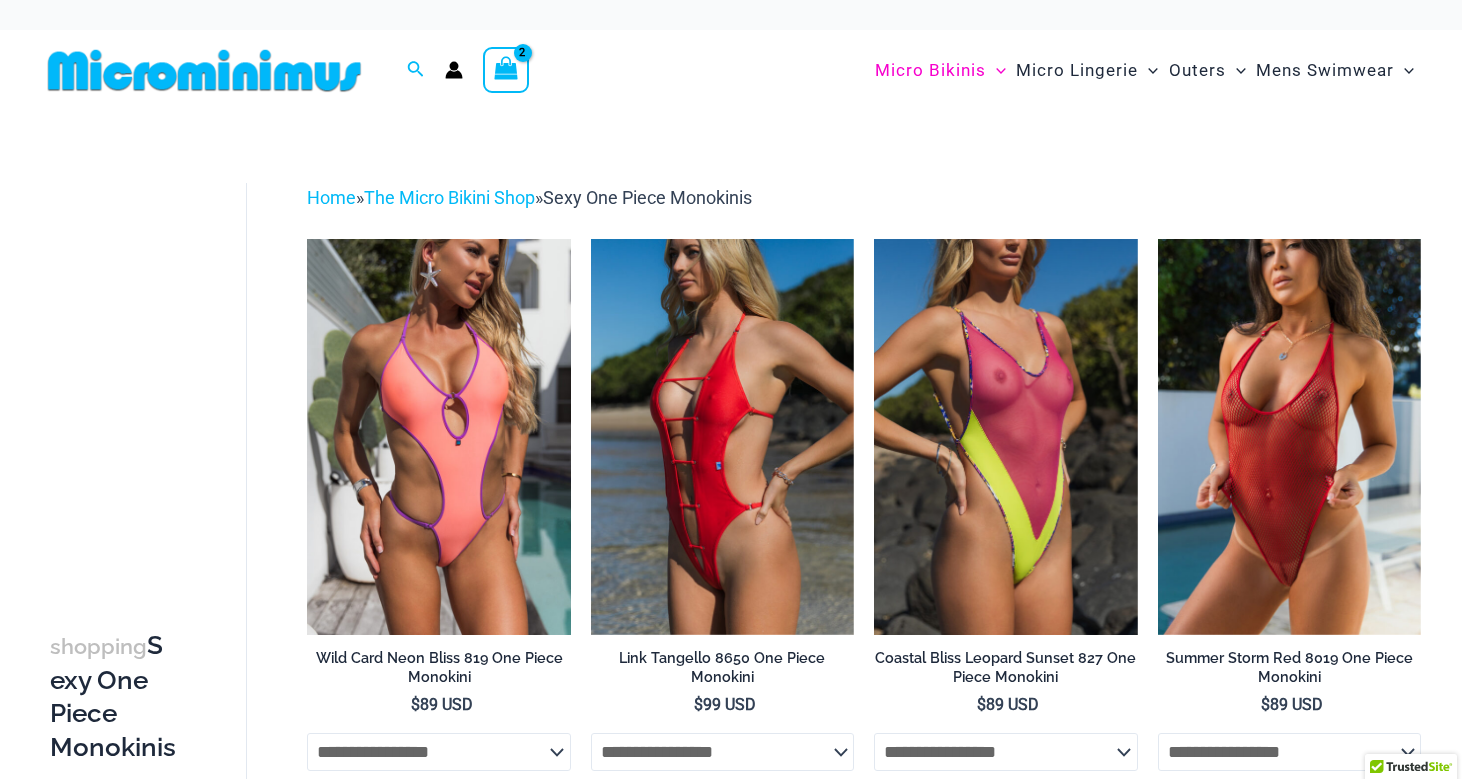 scroll, scrollTop: 0, scrollLeft: 0, axis: both 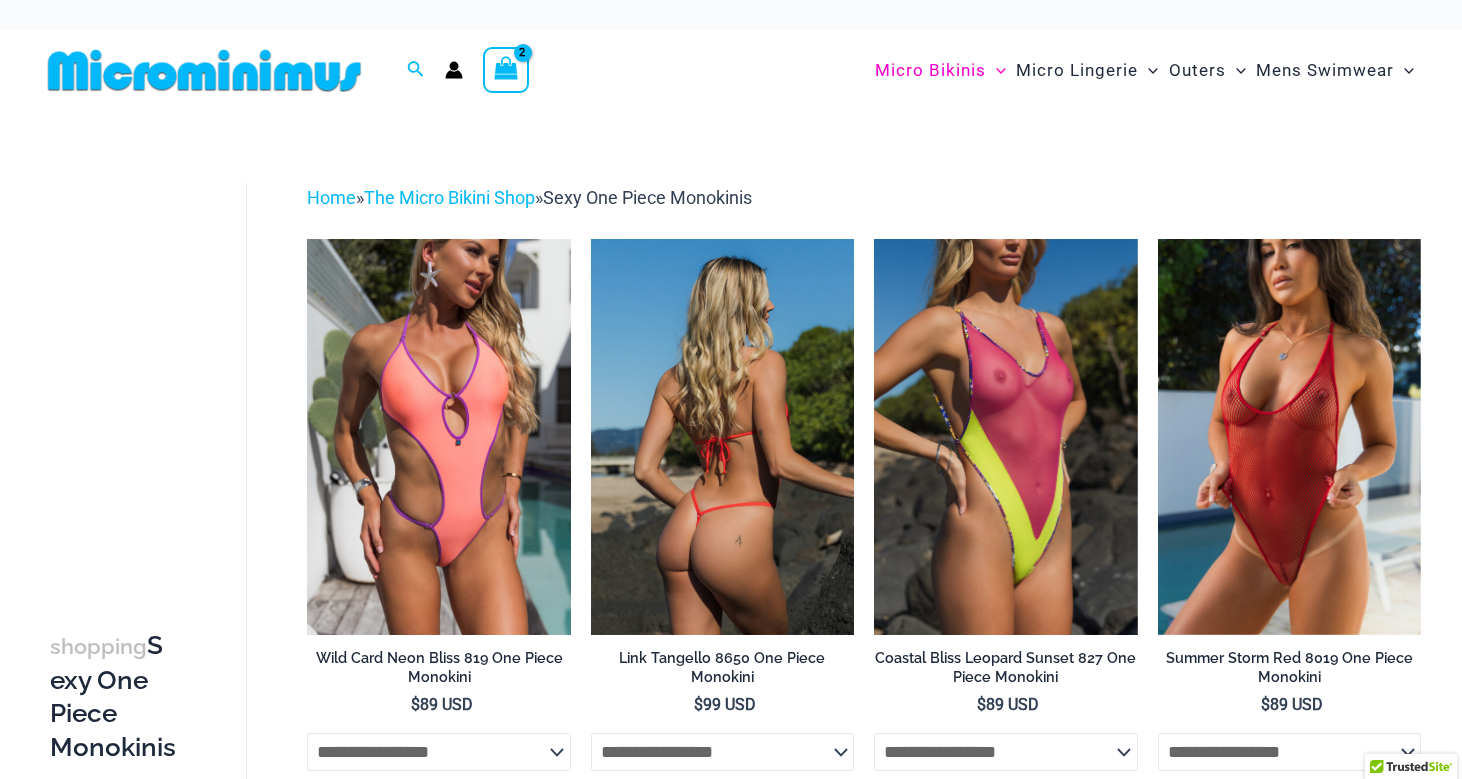click at bounding box center [722, 436] 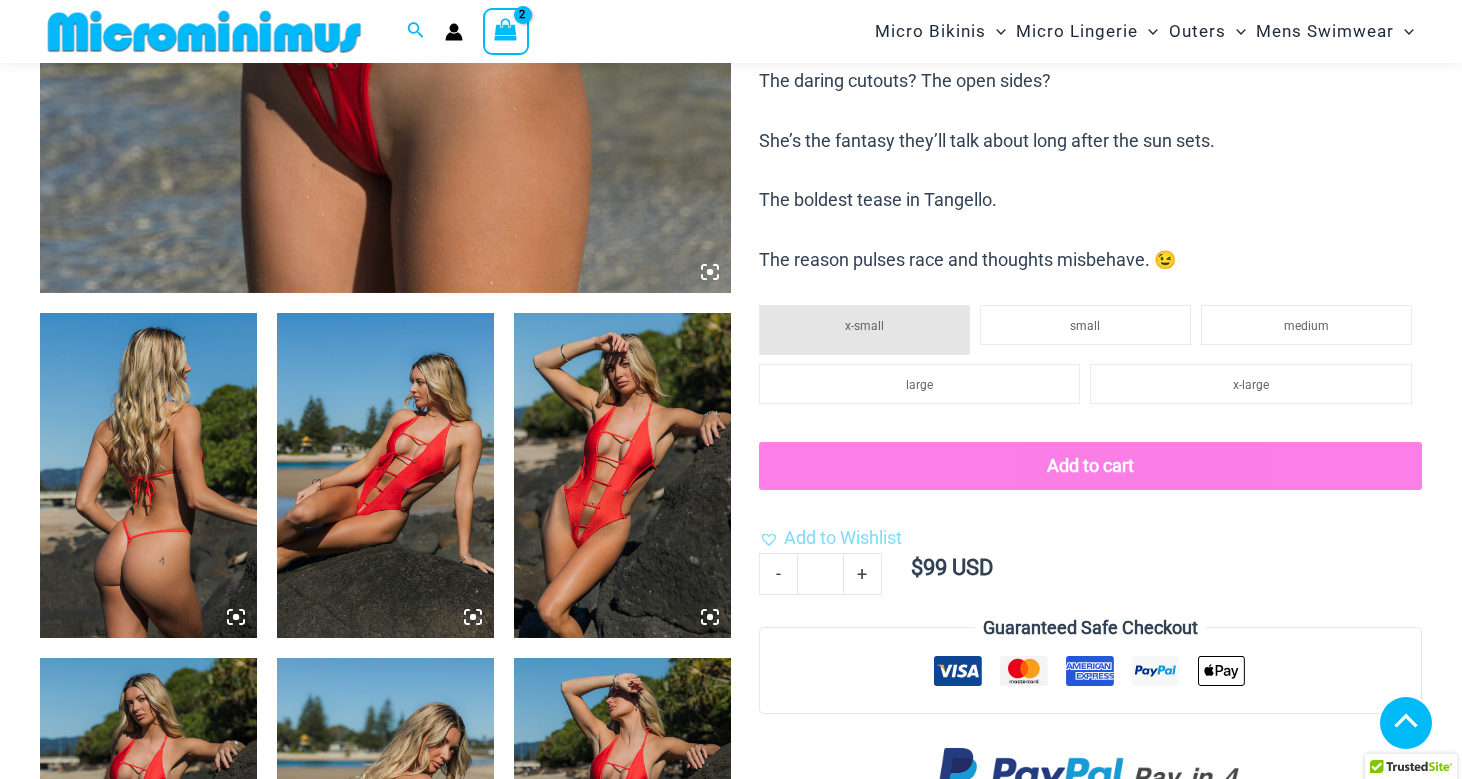 scroll, scrollTop: 809, scrollLeft: 0, axis: vertical 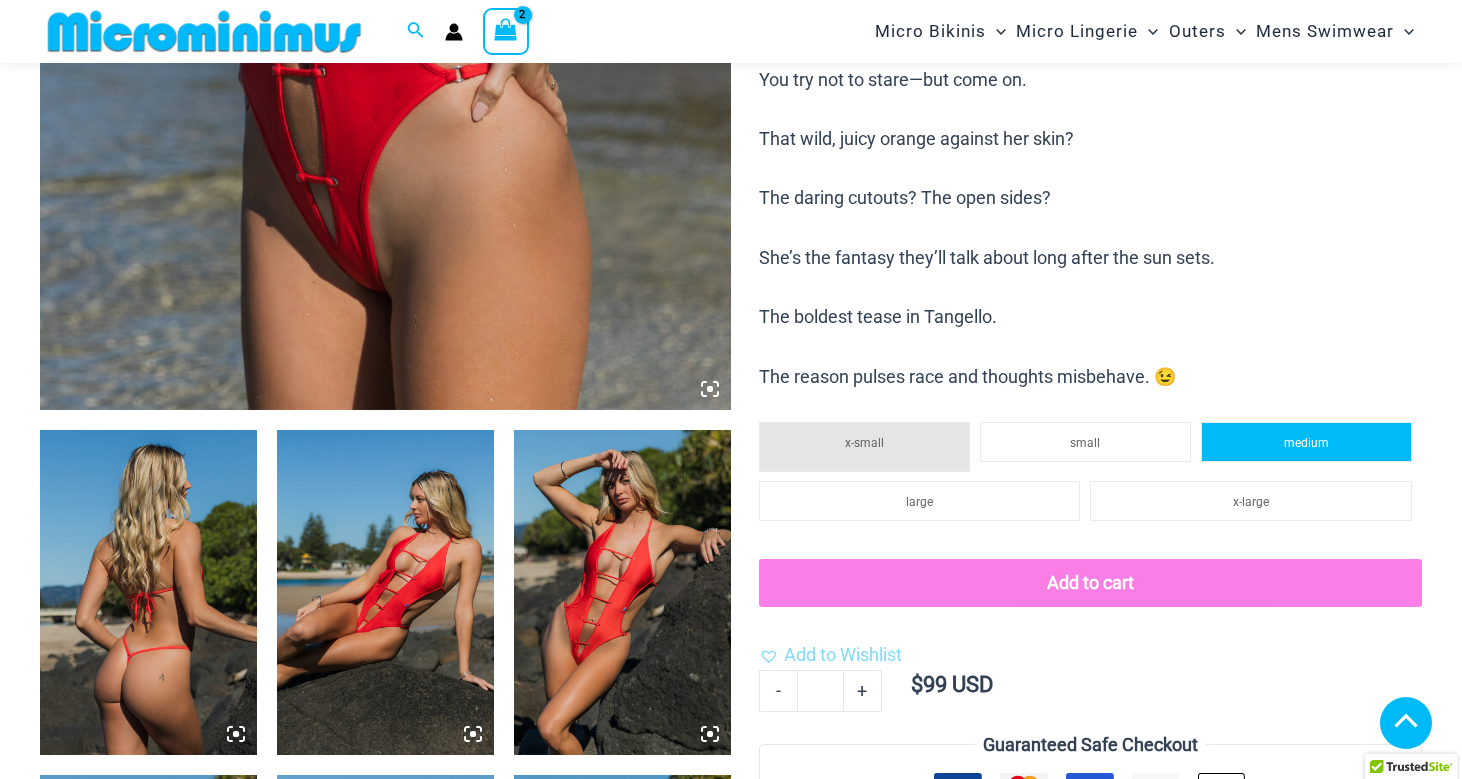 drag, startPoint x: 1279, startPoint y: 425, endPoint x: 1234, endPoint y: 439, distance: 47.127487 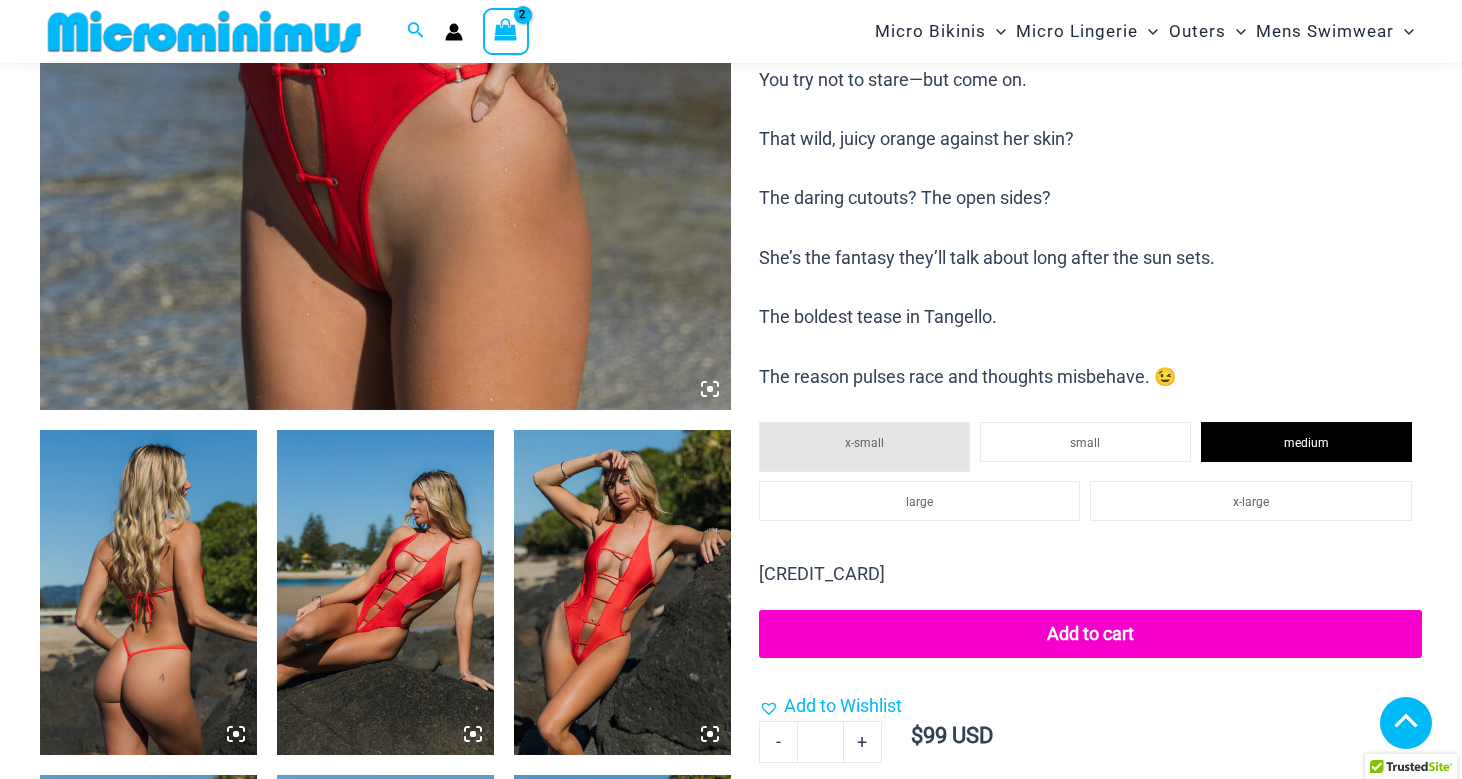 click on "Add to cart" 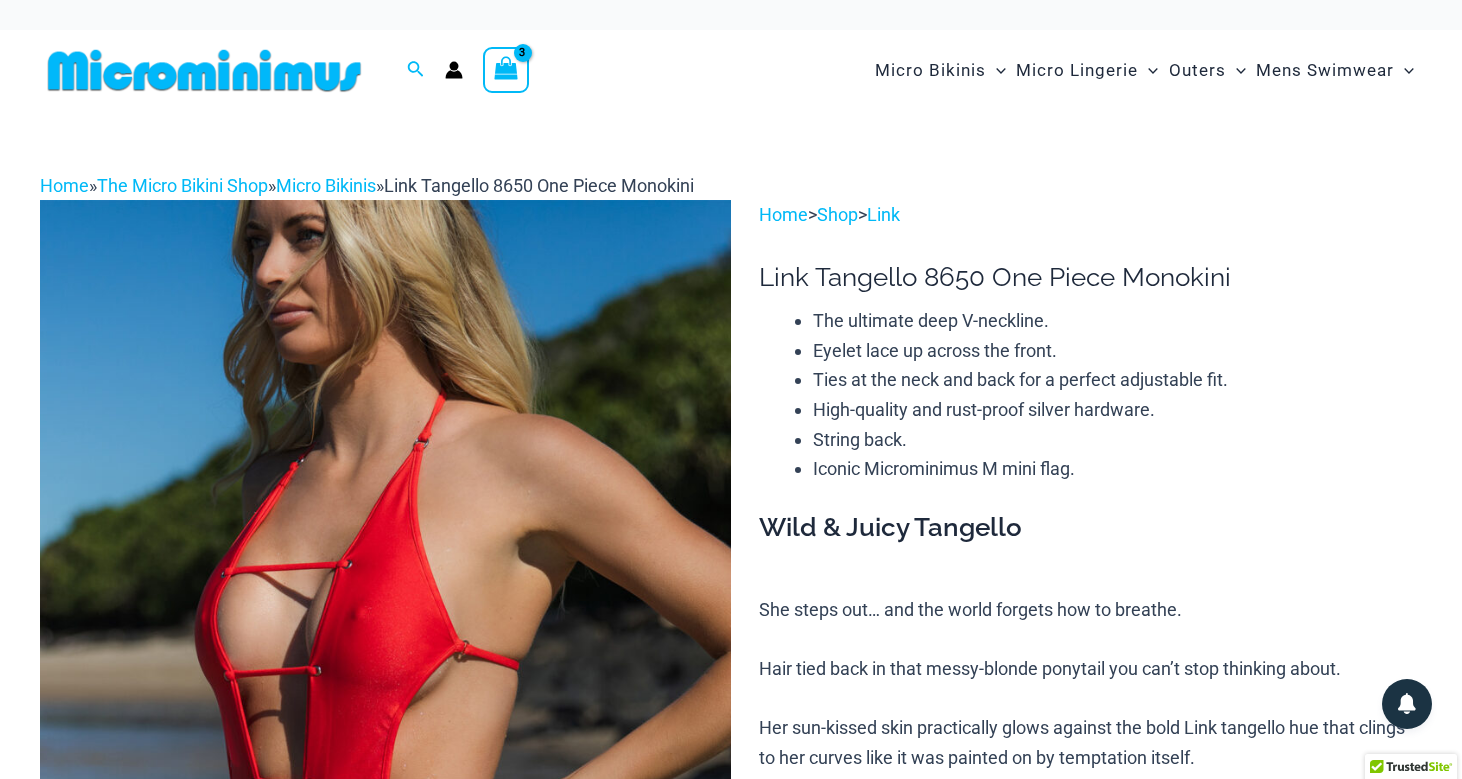 scroll, scrollTop: 0, scrollLeft: 0, axis: both 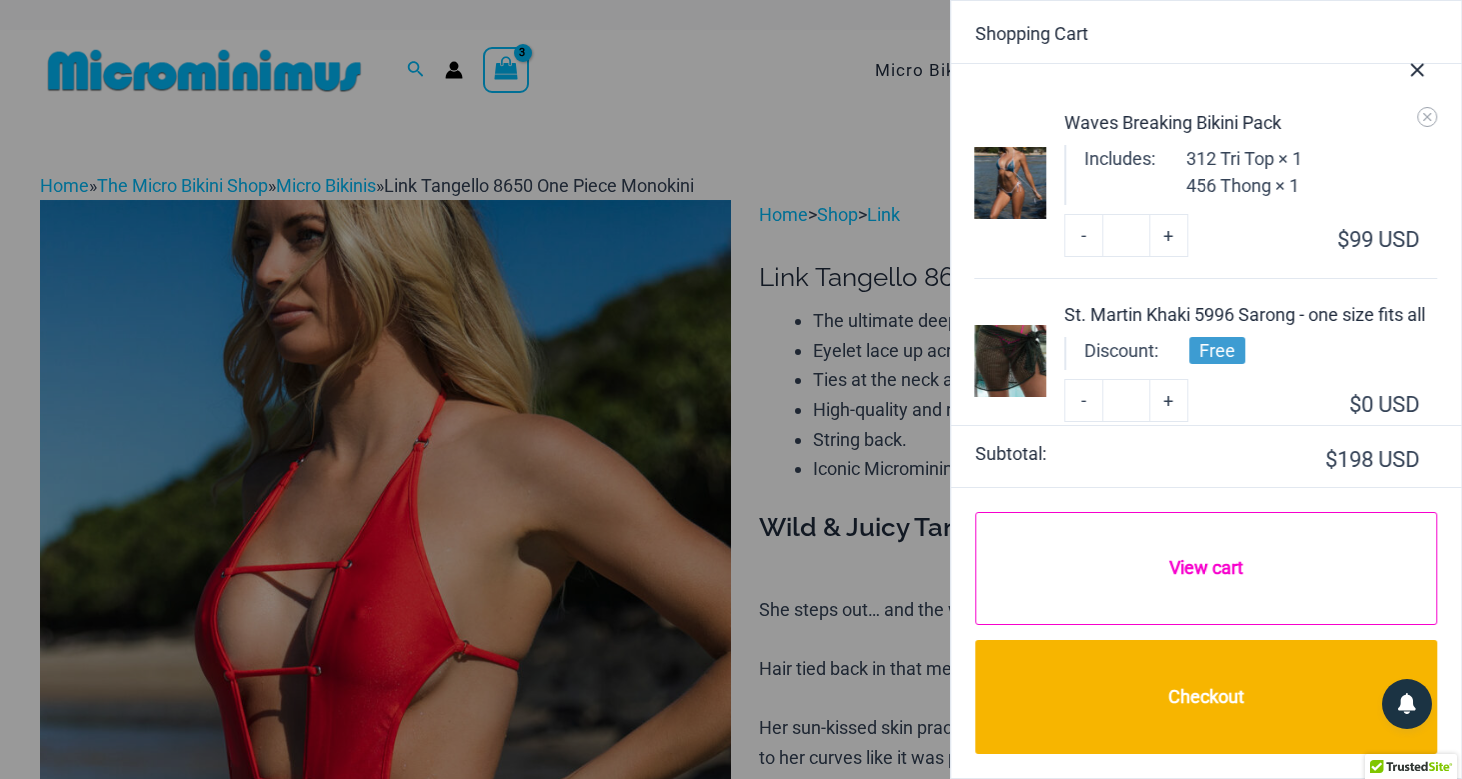 click on "View cart" at bounding box center [1205, 568] 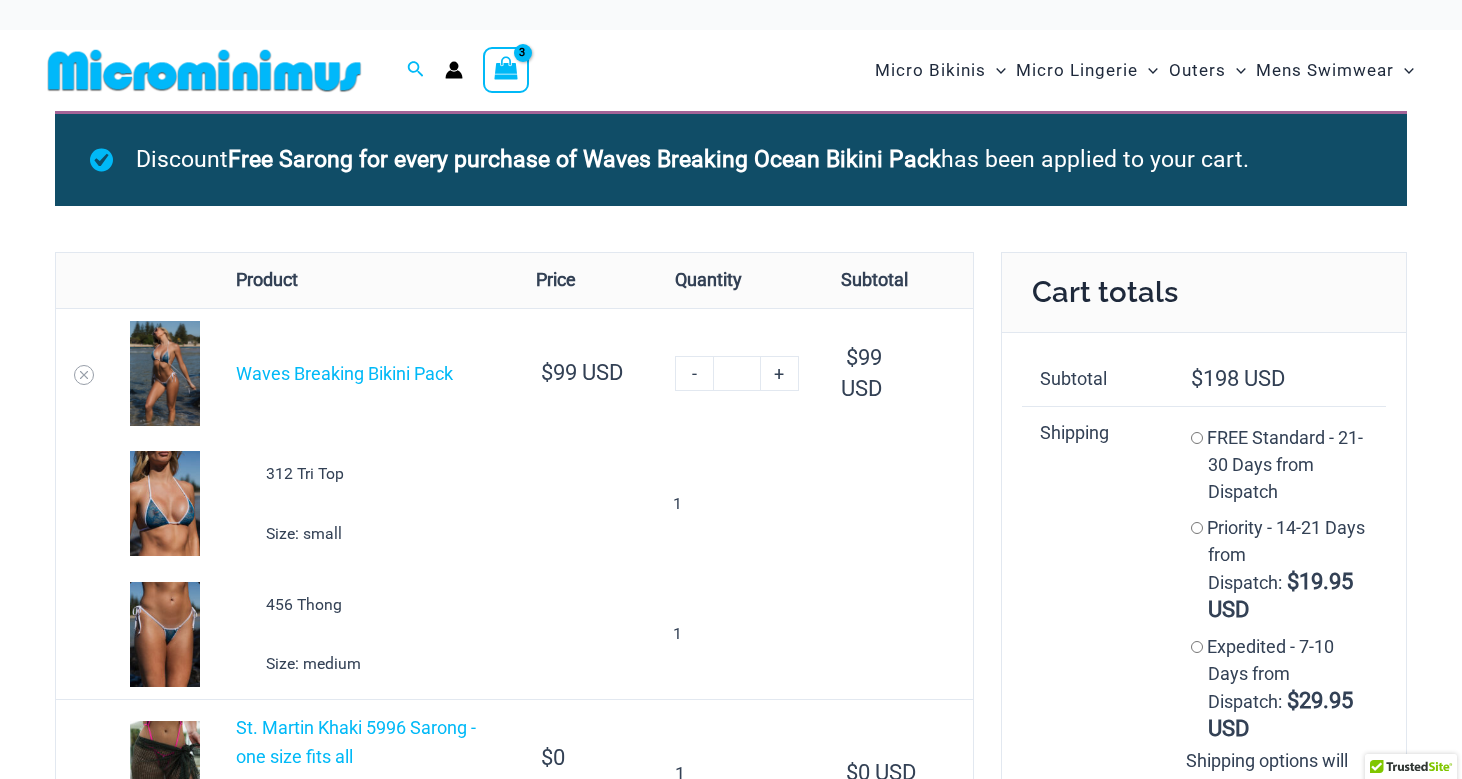 scroll, scrollTop: 0, scrollLeft: 0, axis: both 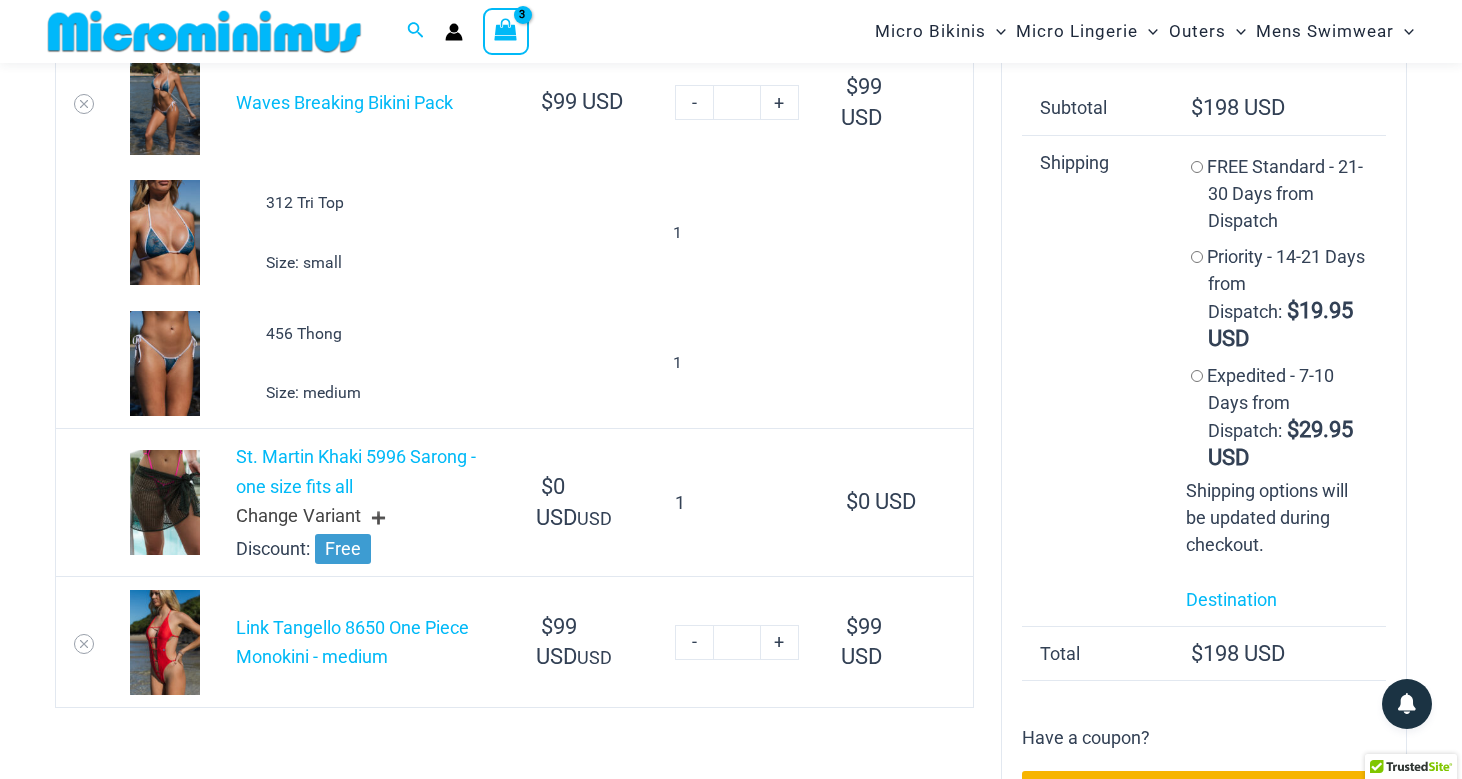 click on "Change Variant" at bounding box center [368, 517] 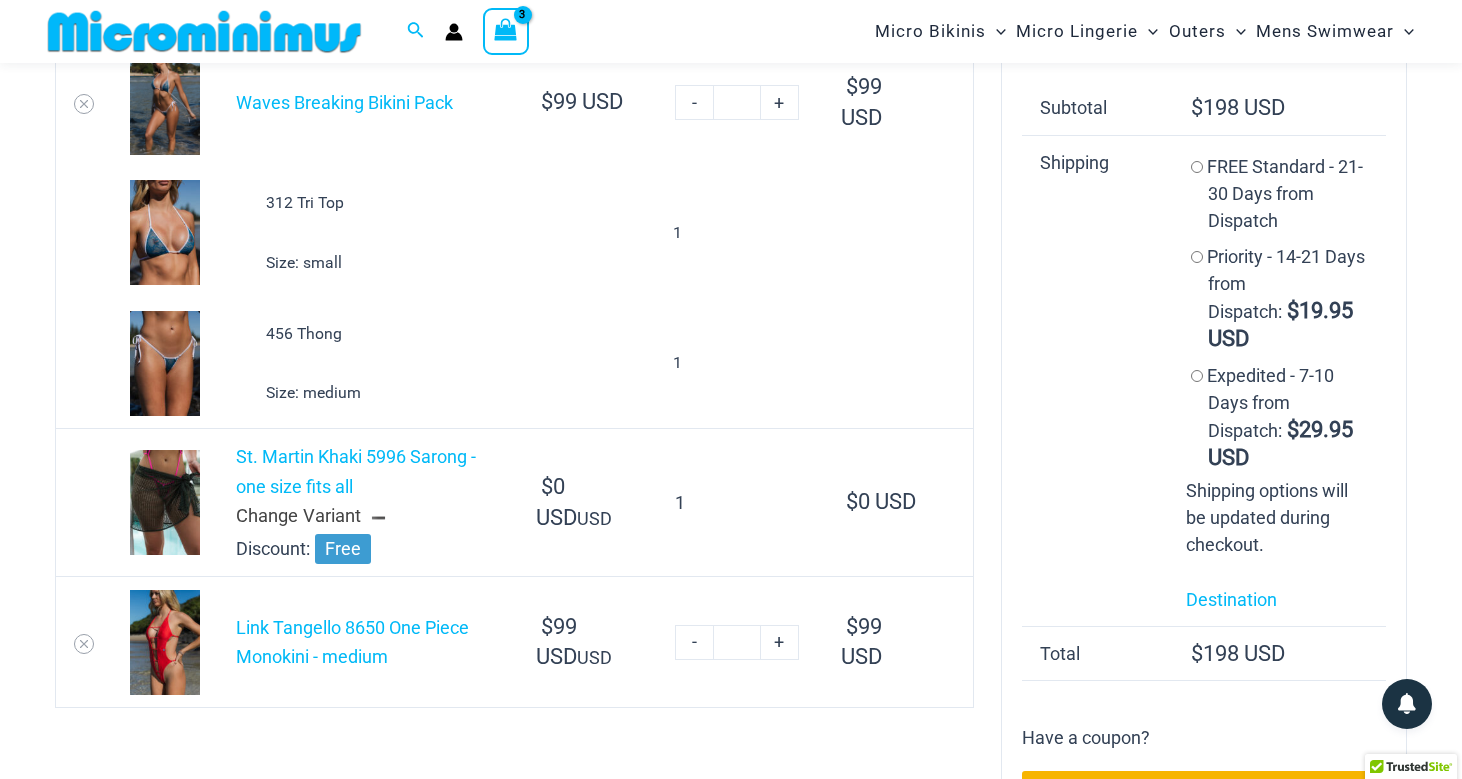 click on "Change Variant" at bounding box center [368, 517] 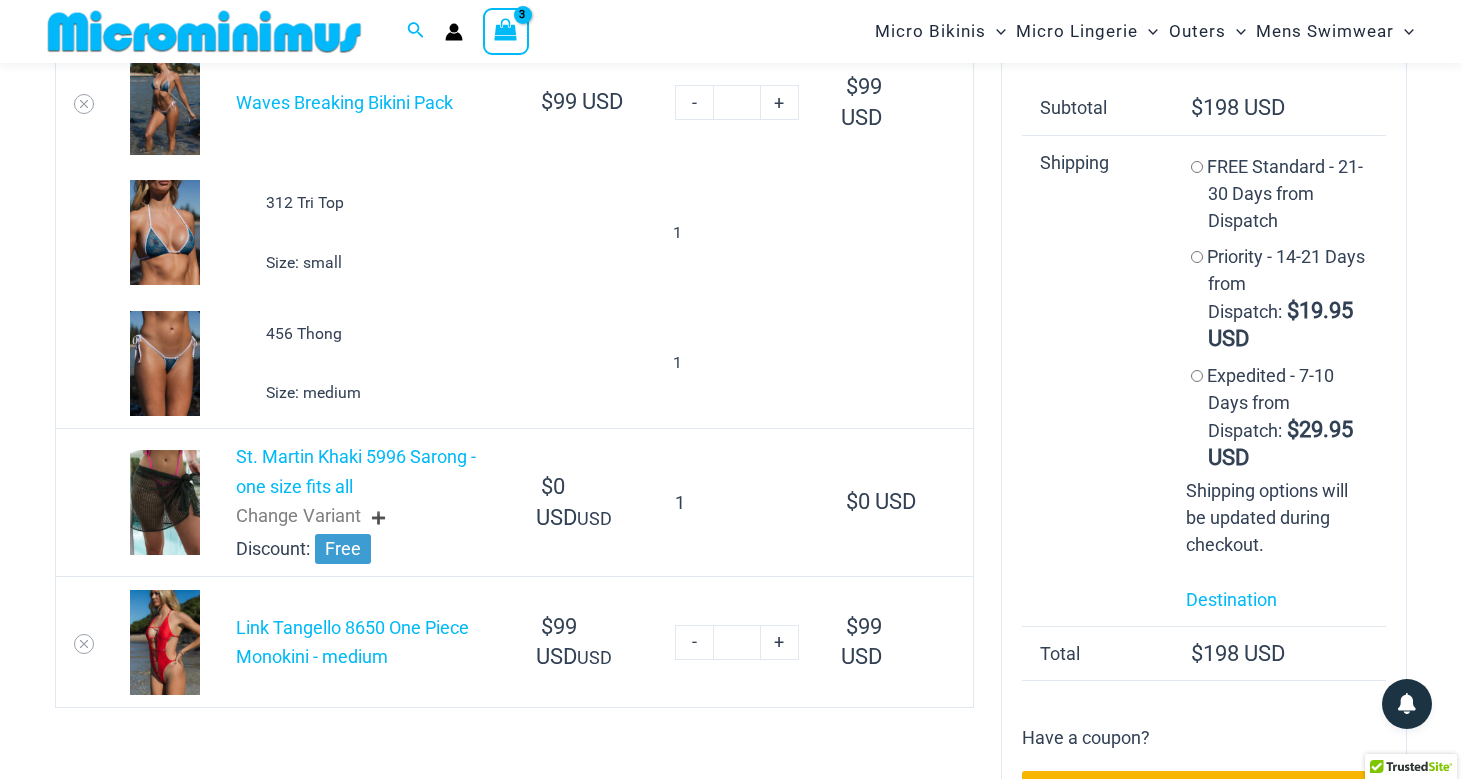 click at bounding box center [165, 502] 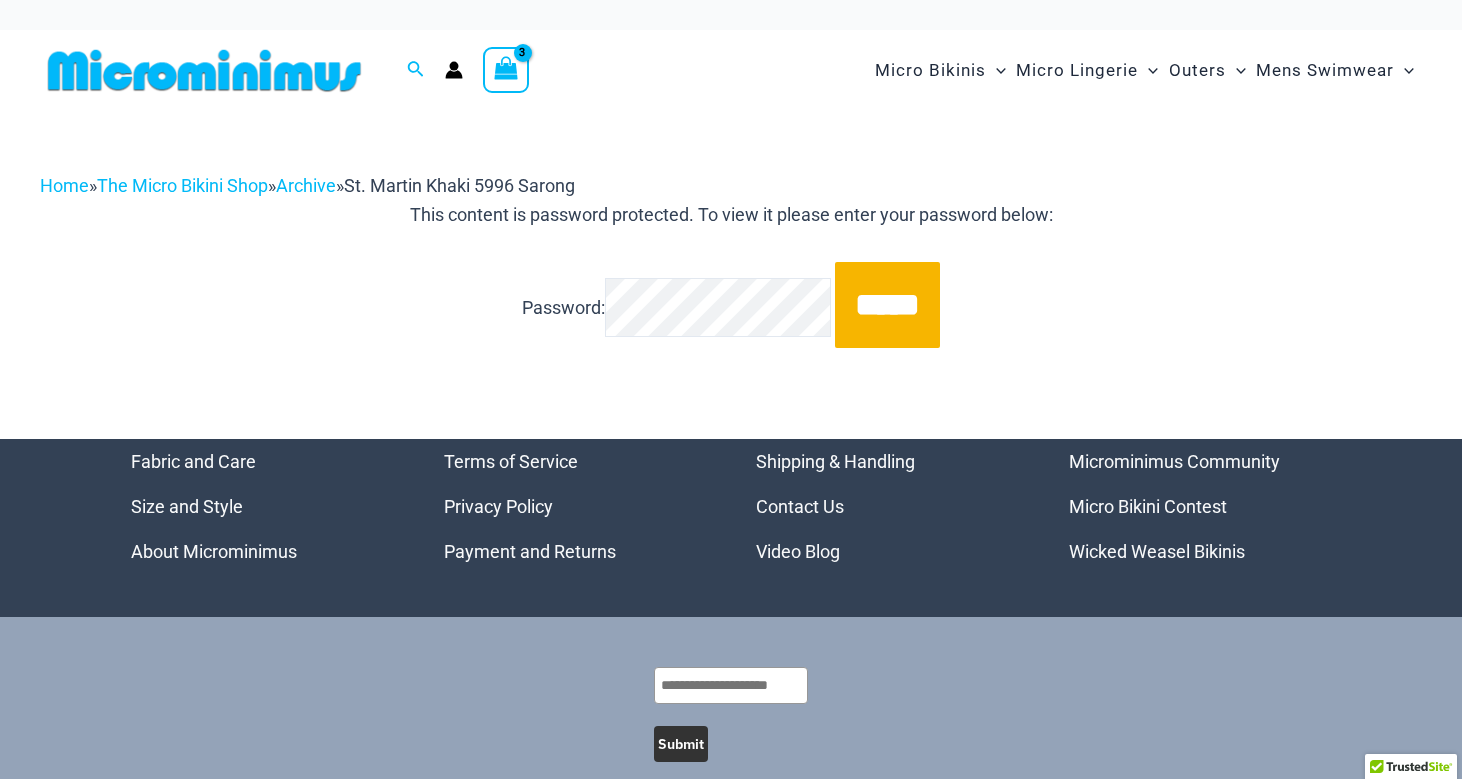 scroll, scrollTop: 0, scrollLeft: 0, axis: both 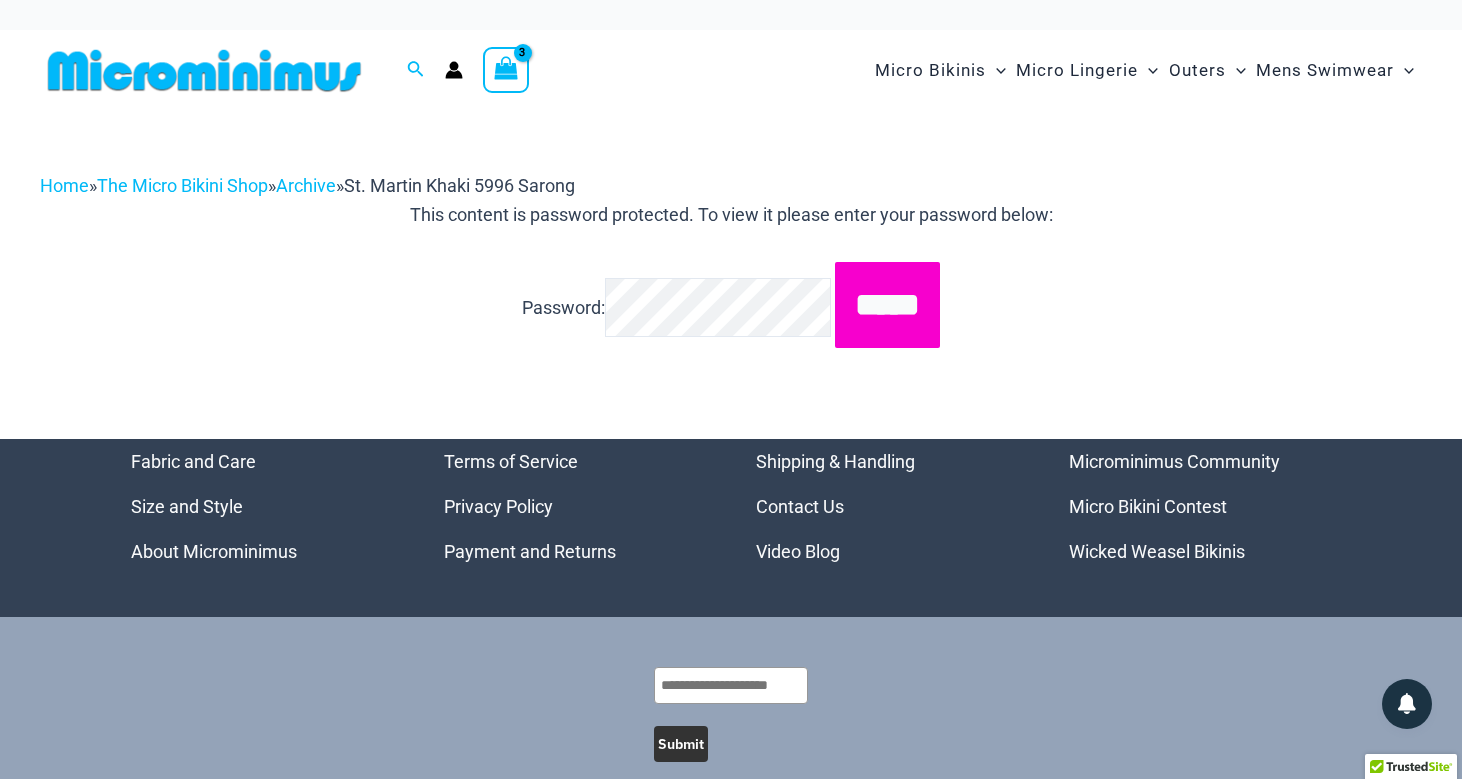 click on "*****" at bounding box center (887, 305) 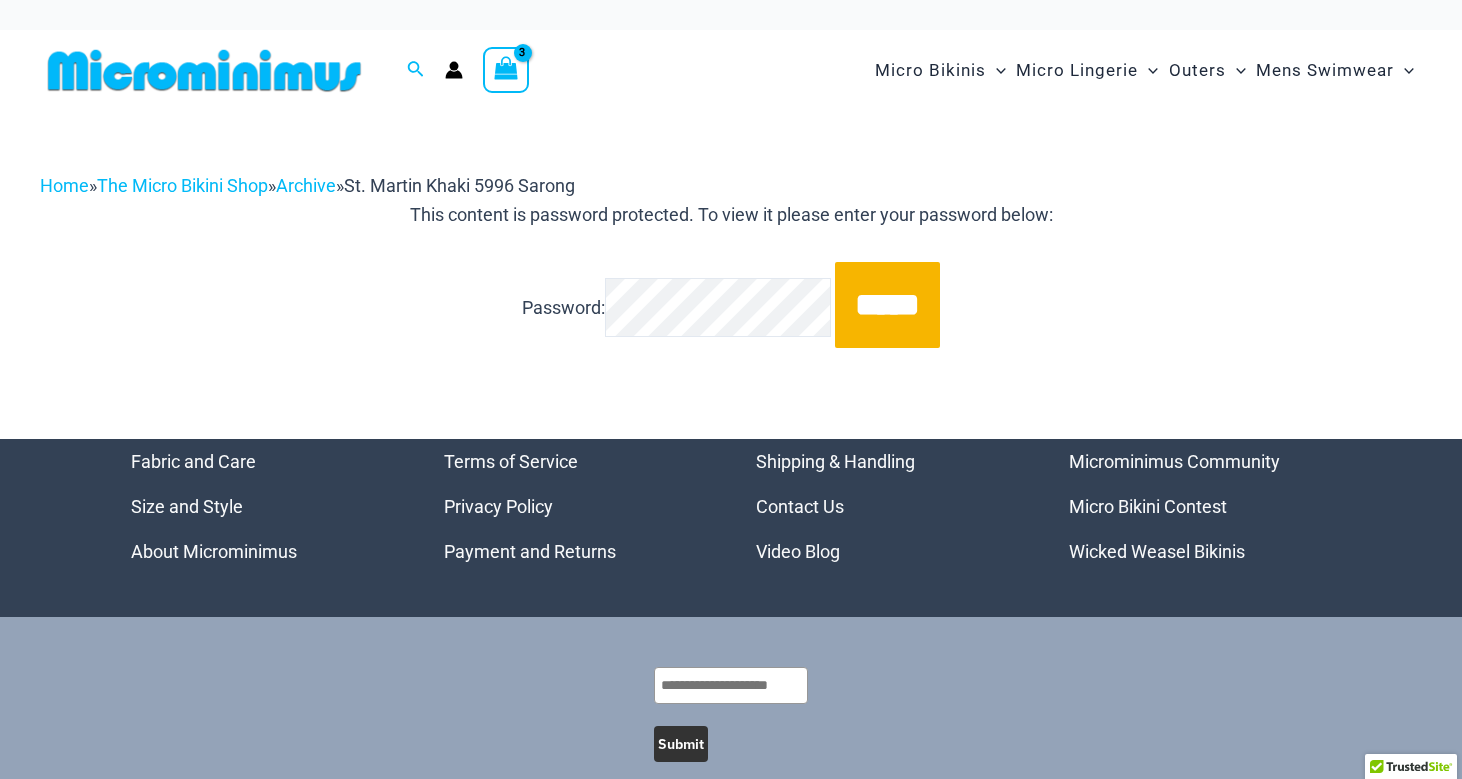 scroll, scrollTop: 0, scrollLeft: 0, axis: both 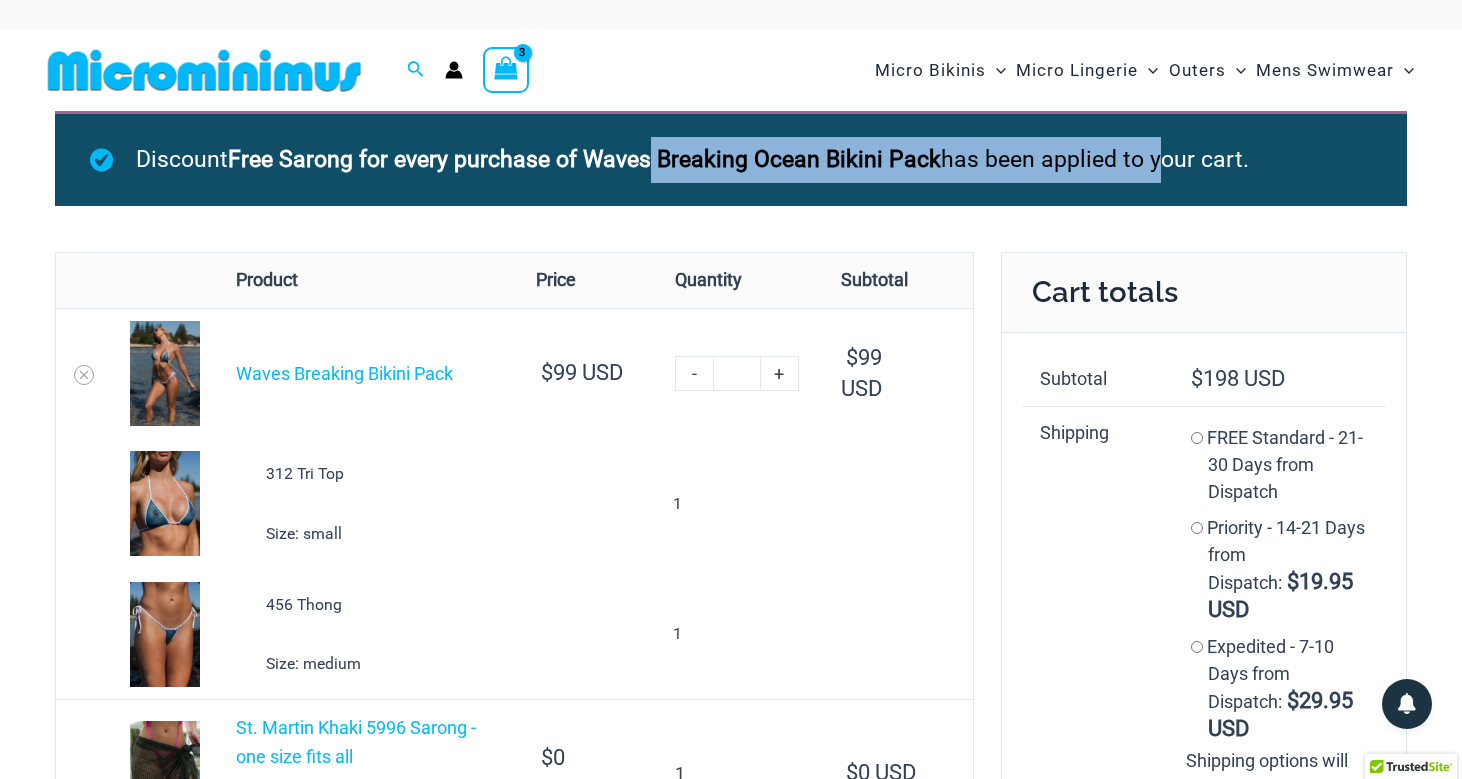 drag, startPoint x: 678, startPoint y: 160, endPoint x: 1219, endPoint y: 162, distance: 541.0037 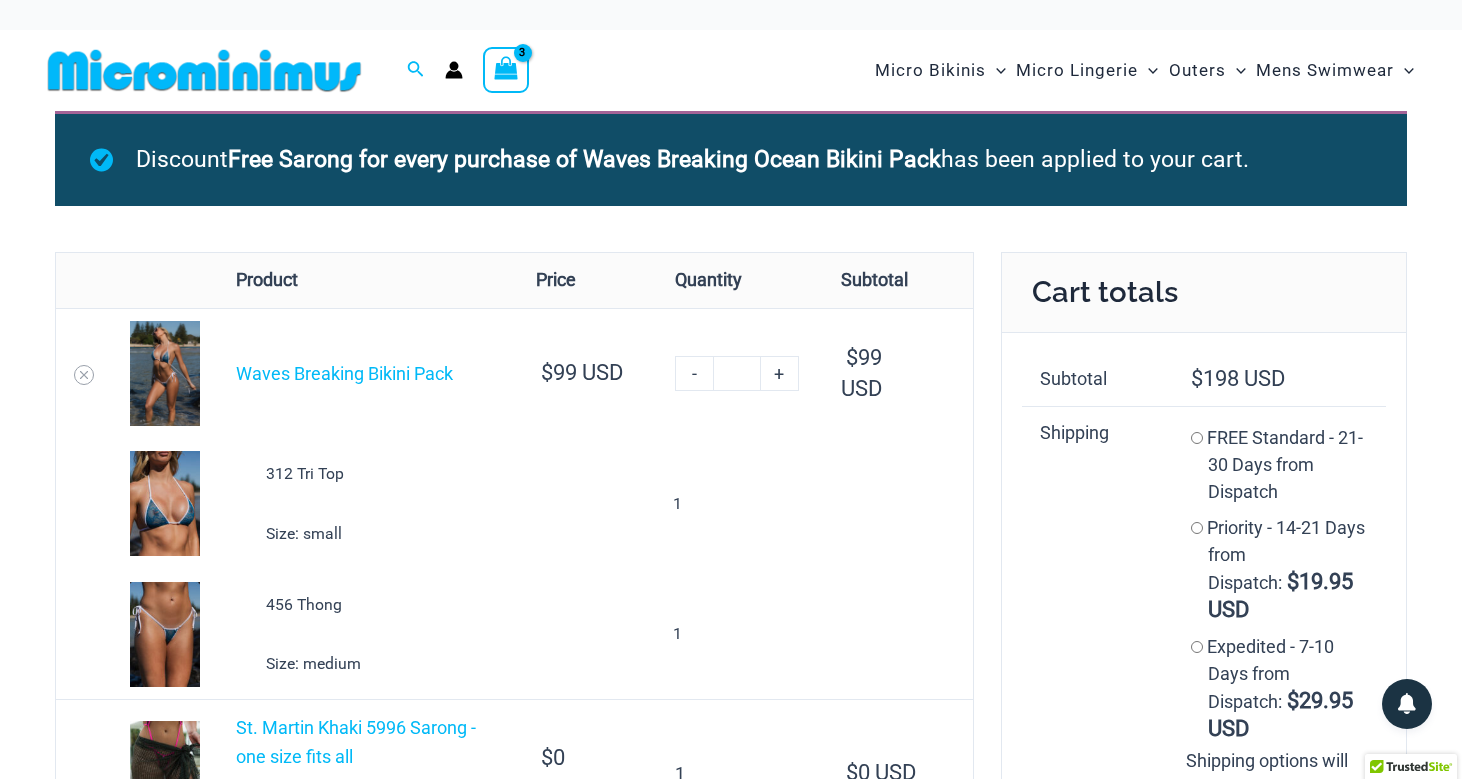 click on "Discount  Free Sarong for every purchase of Waves Breaking Ocean Bikini Pack  has been applied to your cart." at bounding box center [731, 158] 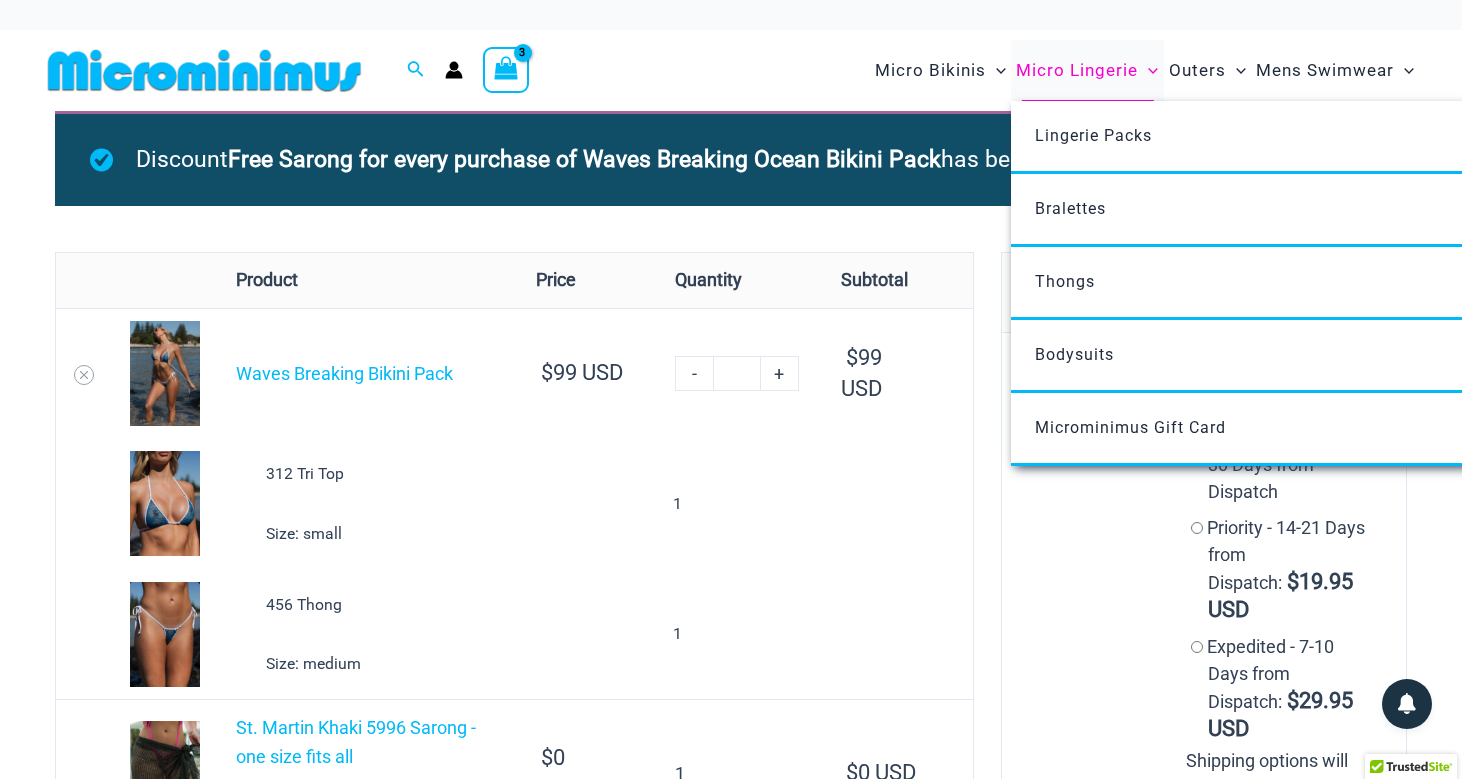 scroll, scrollTop: 0, scrollLeft: 0, axis: both 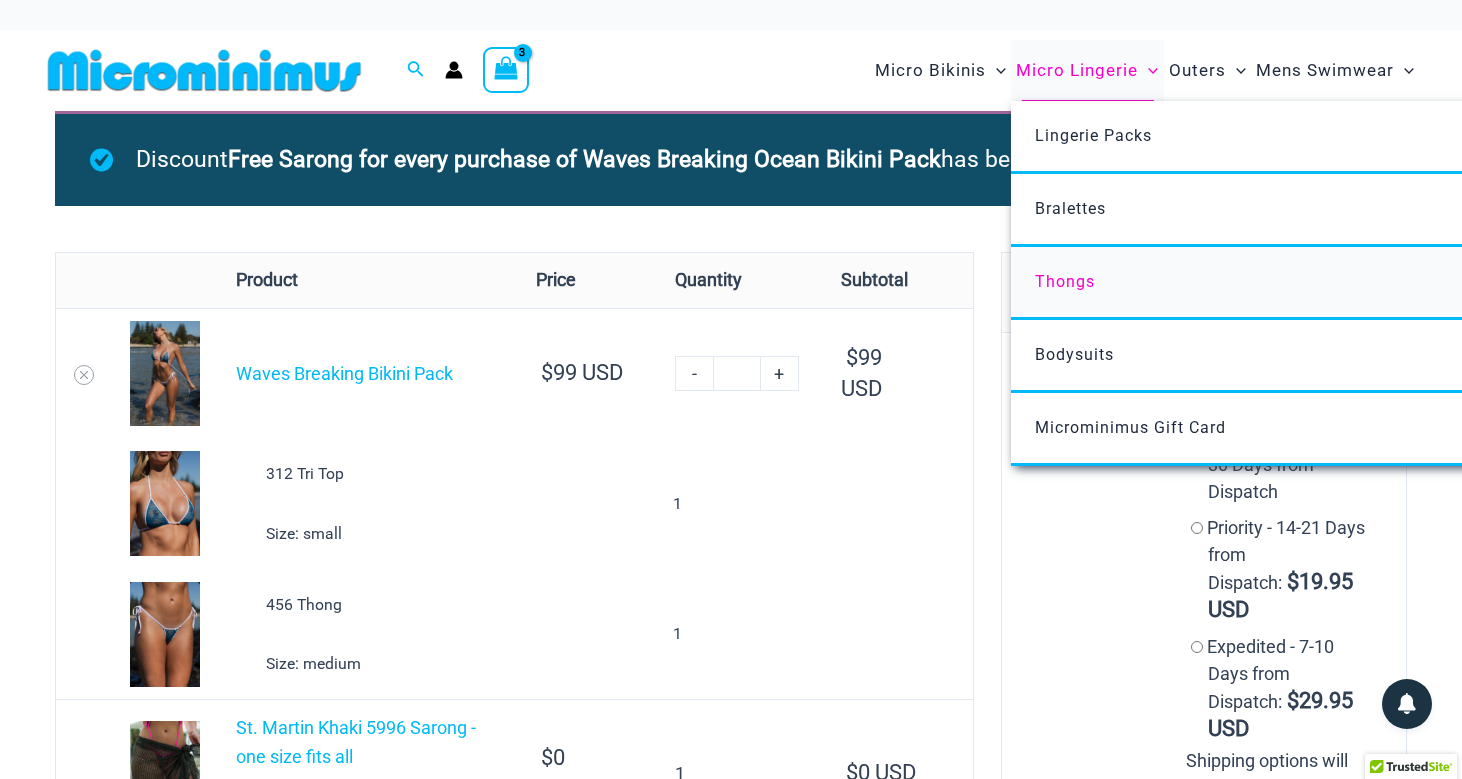 click on "Thongs" at bounding box center [1065, 281] 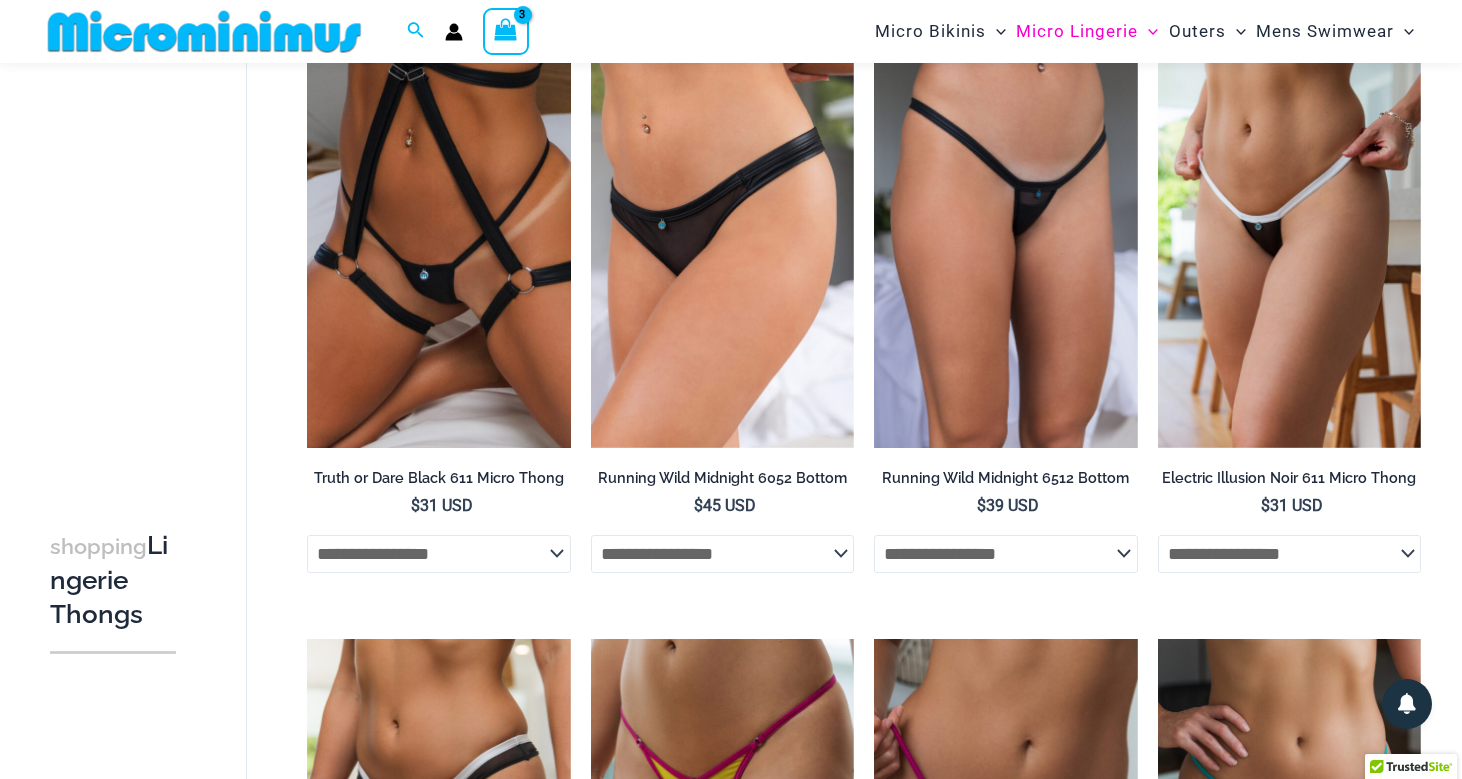 scroll, scrollTop: 110, scrollLeft: 0, axis: vertical 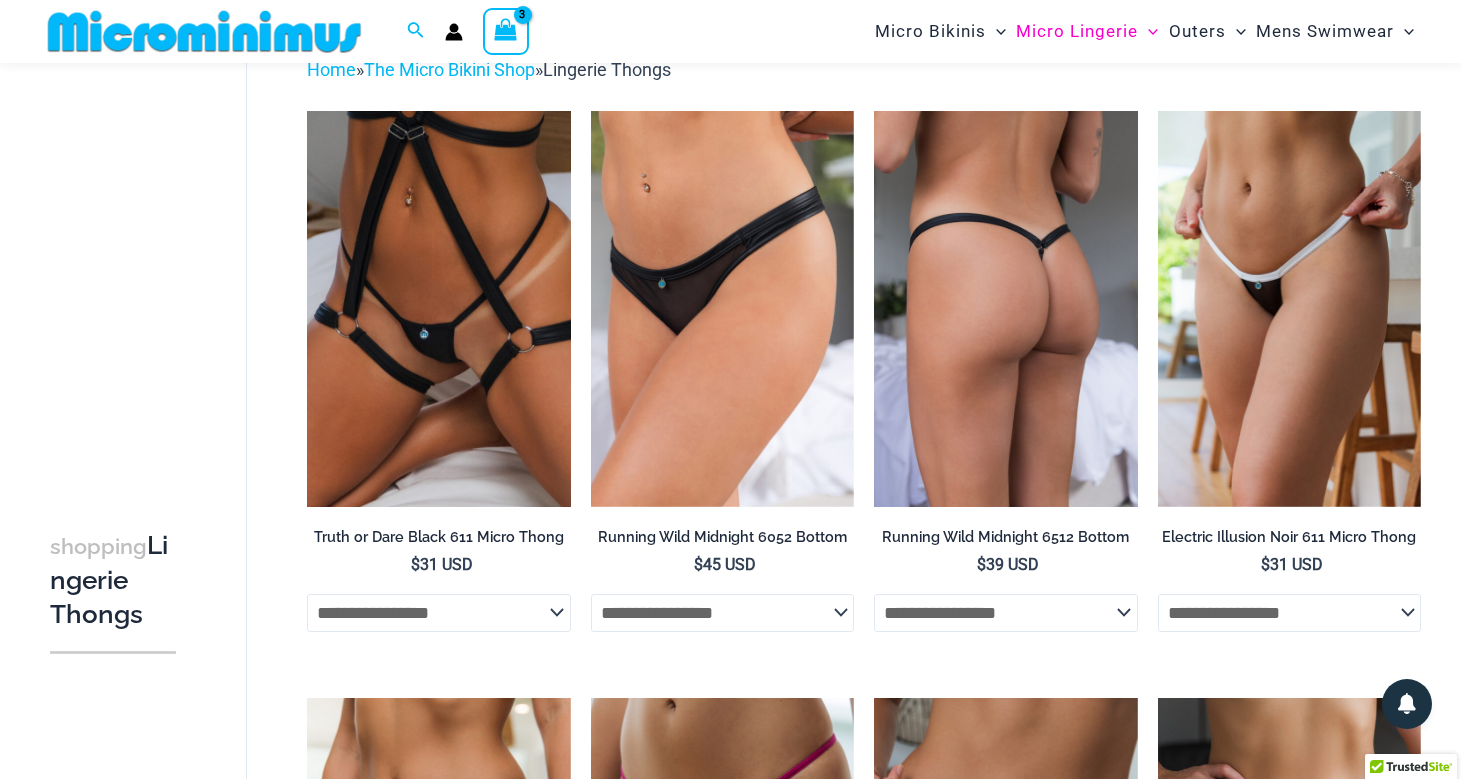 click at bounding box center [1005, 308] 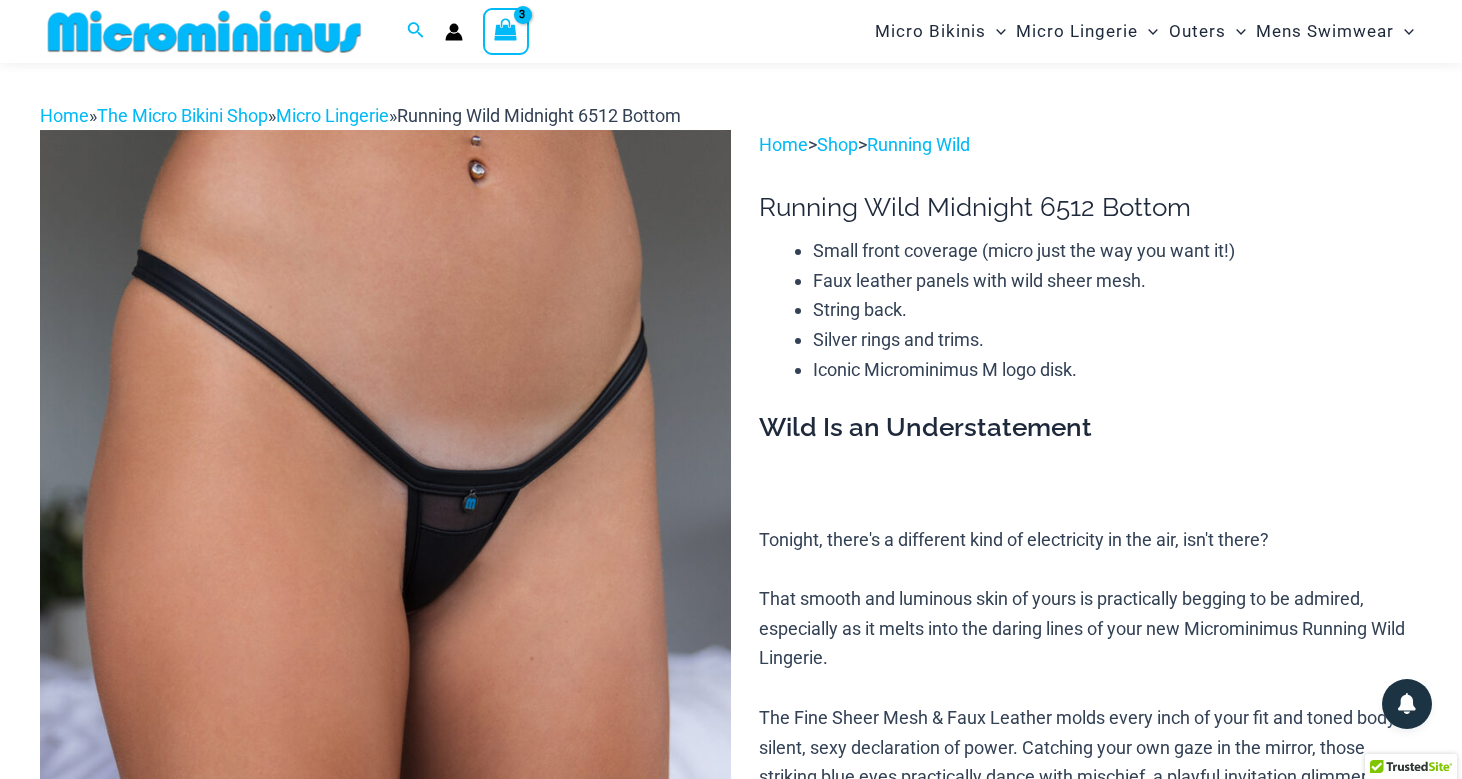 scroll, scrollTop: 0, scrollLeft: 0, axis: both 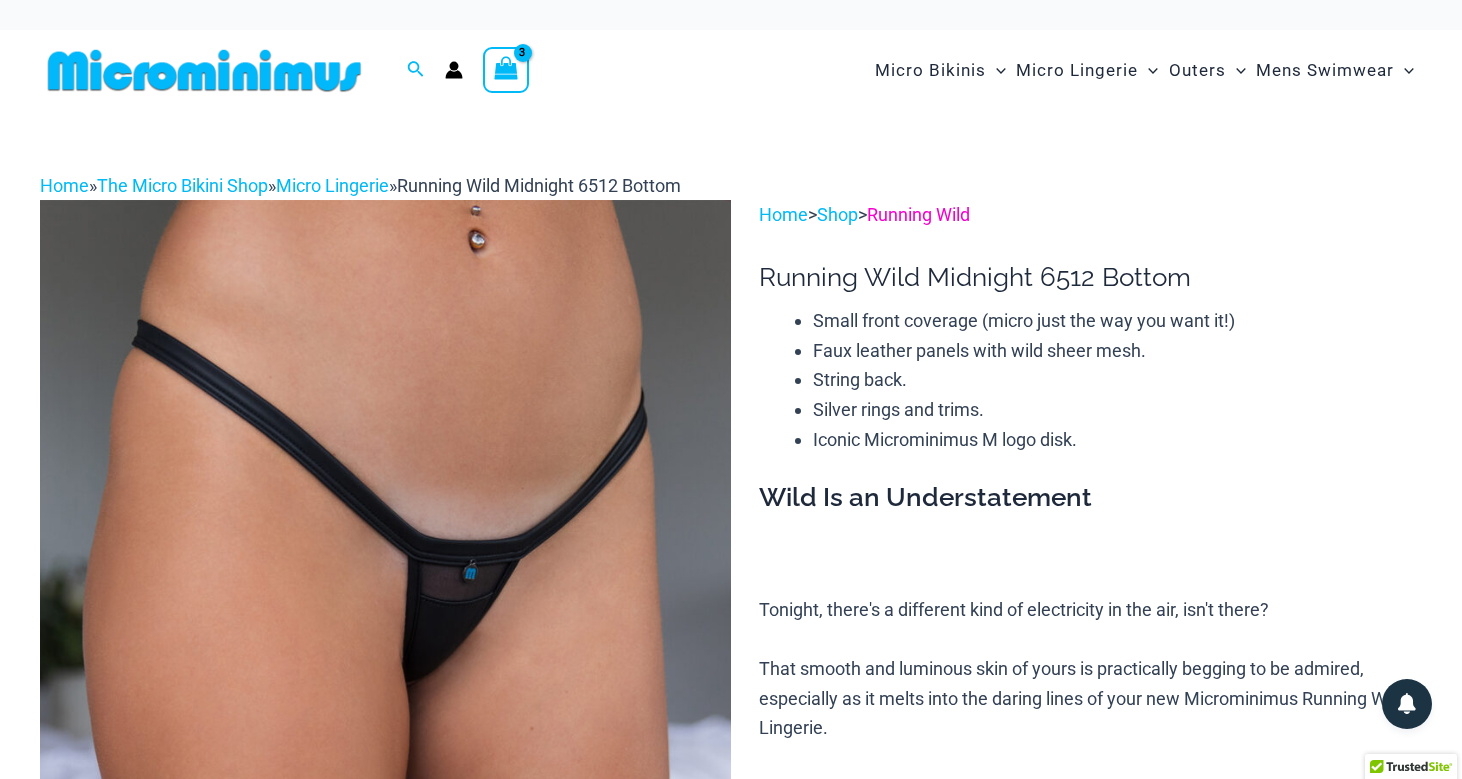 click on "Running Wild" at bounding box center [918, 214] 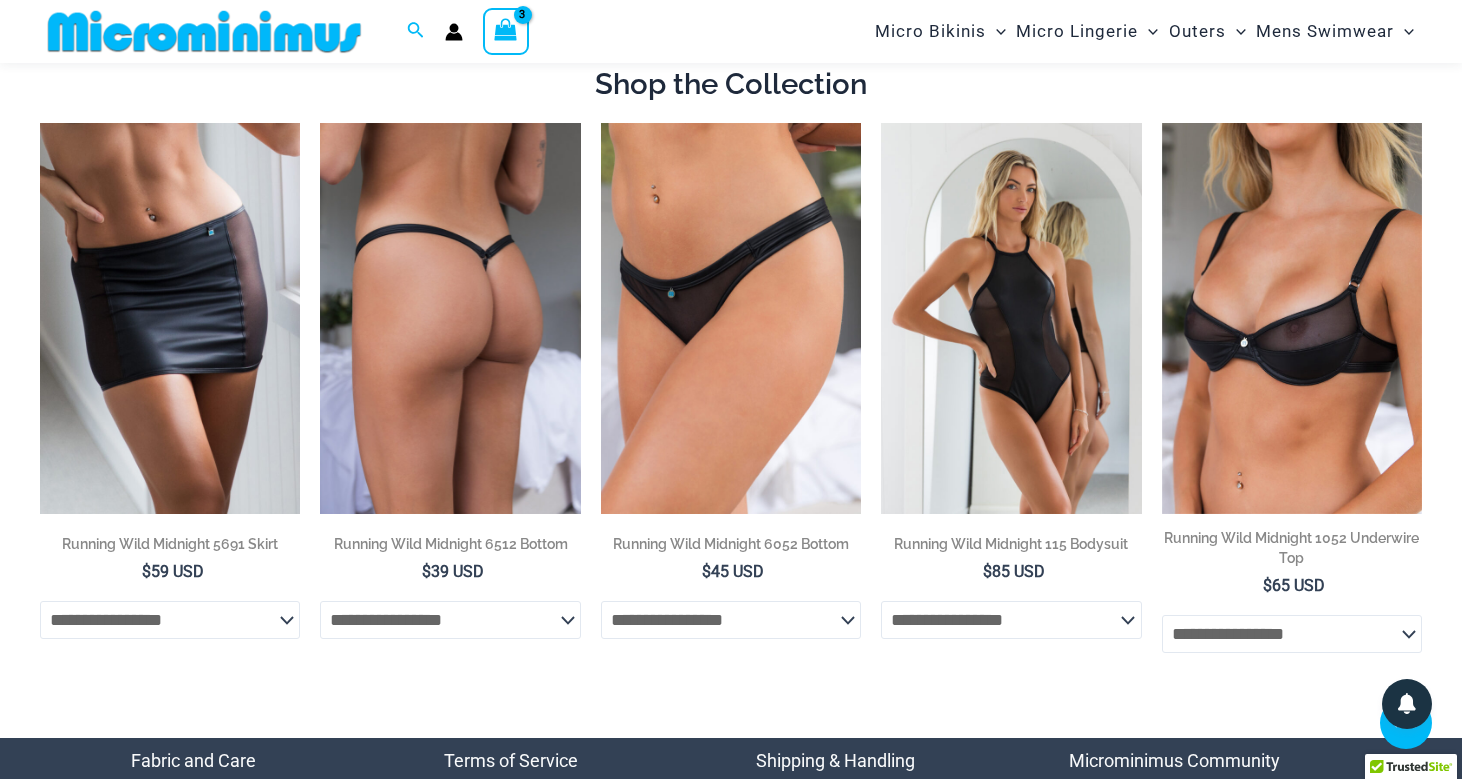 scroll, scrollTop: 1408, scrollLeft: 0, axis: vertical 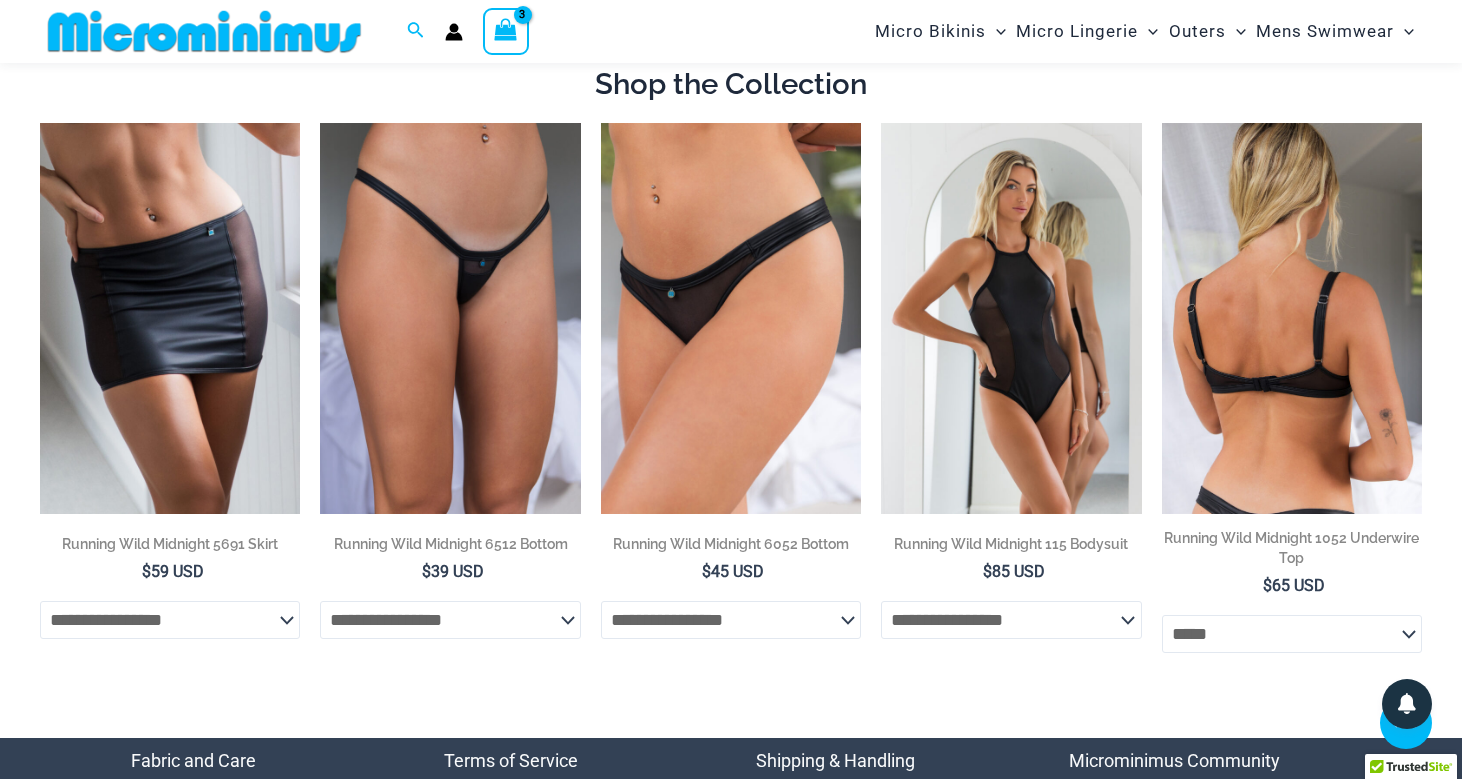 select on "*****" 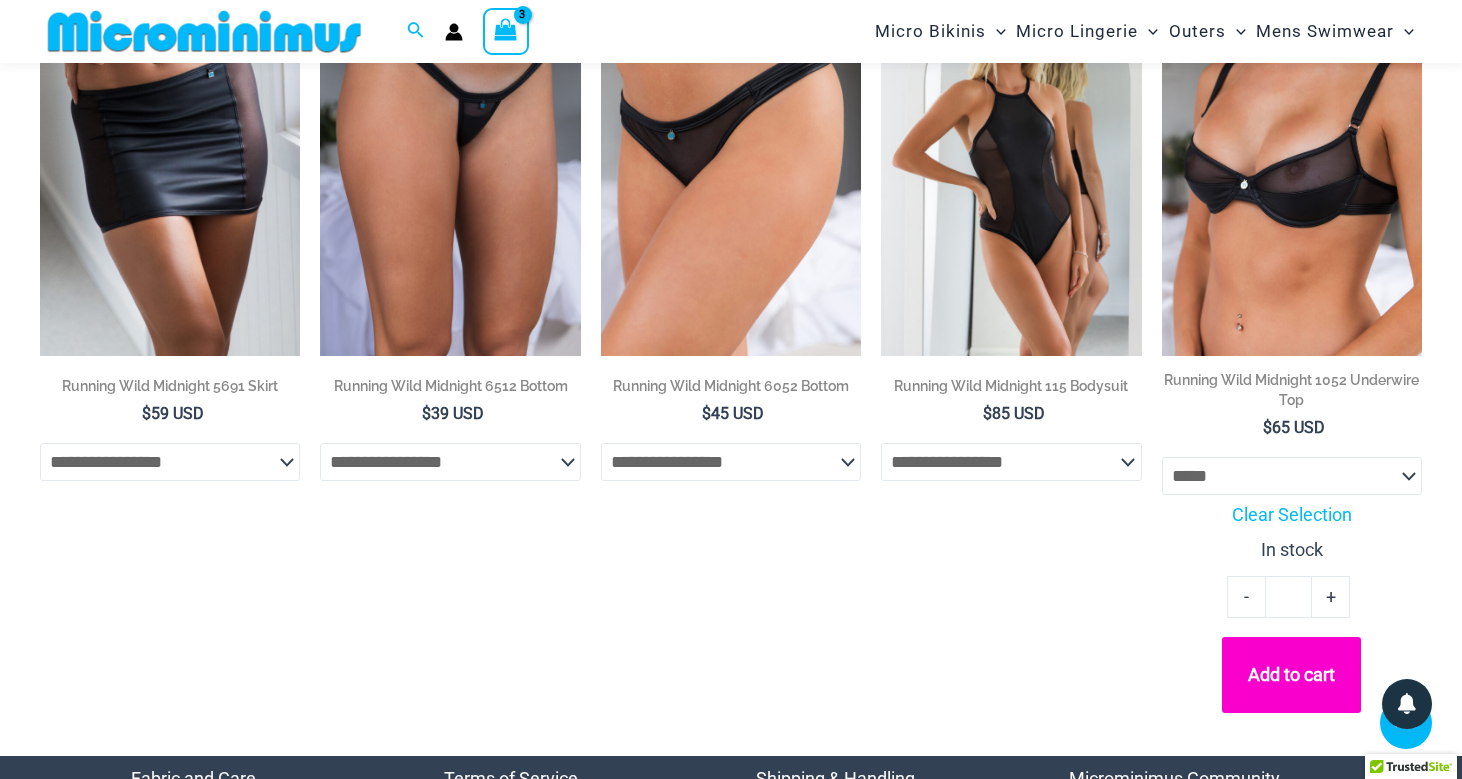 scroll, scrollTop: 1602, scrollLeft: 0, axis: vertical 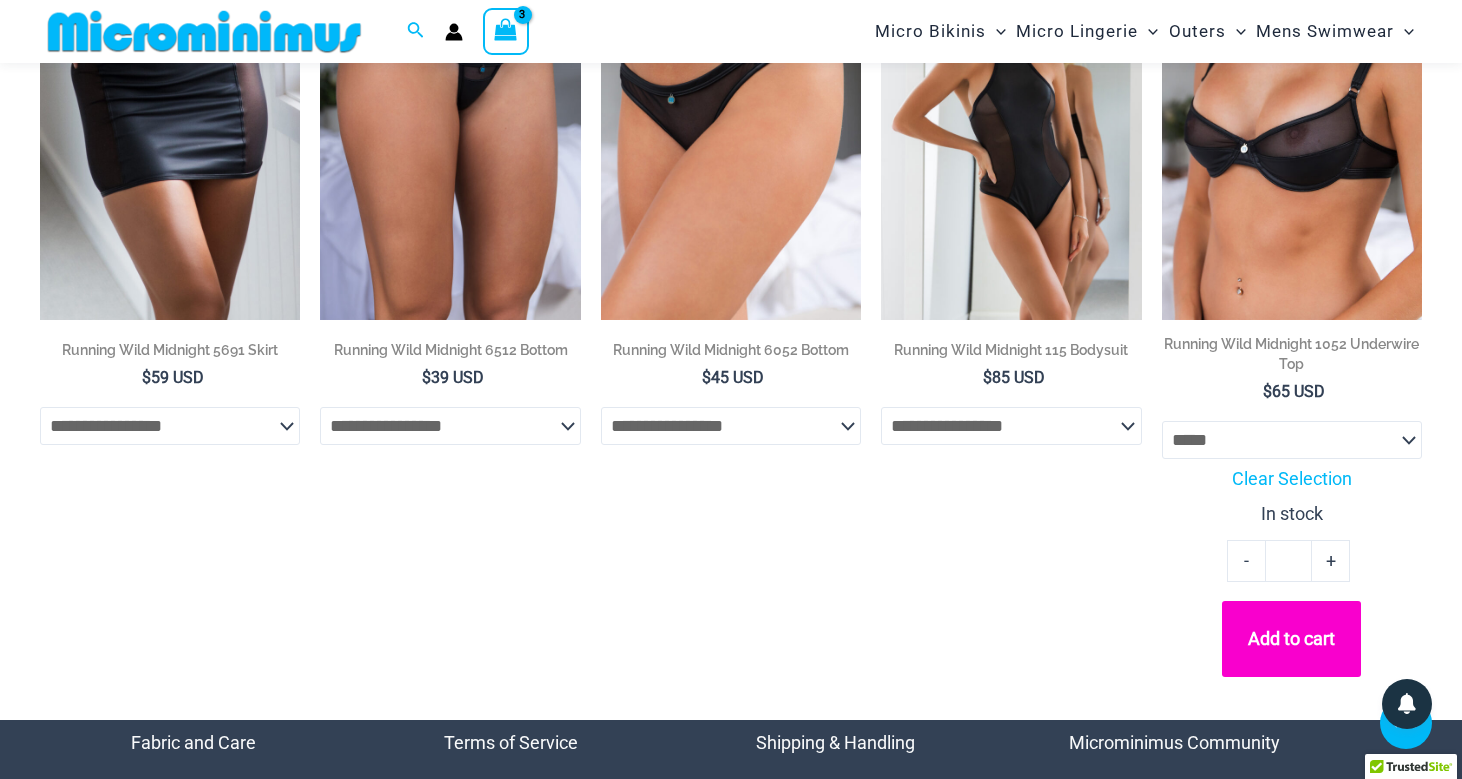 click on "Add to cart" 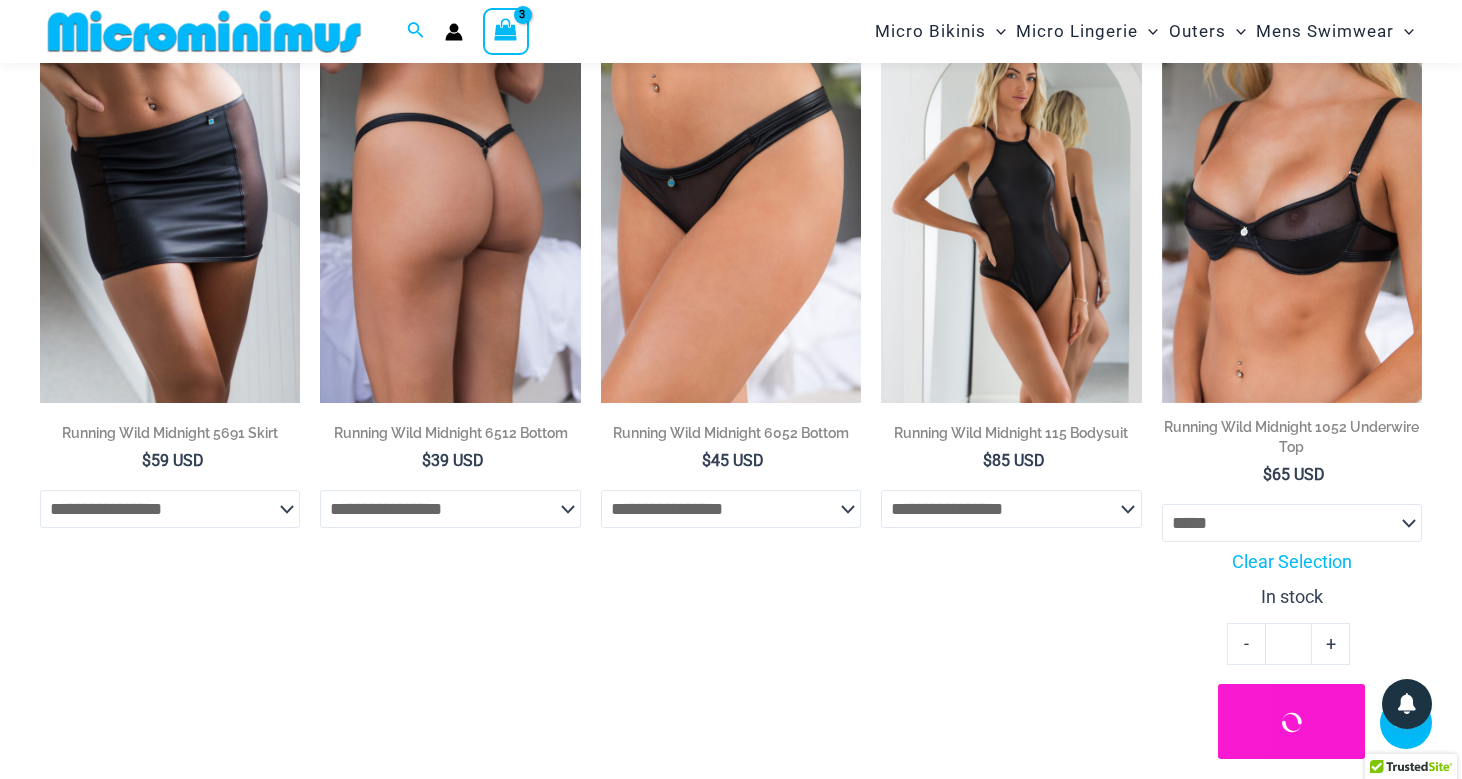 scroll, scrollTop: 1538, scrollLeft: 0, axis: vertical 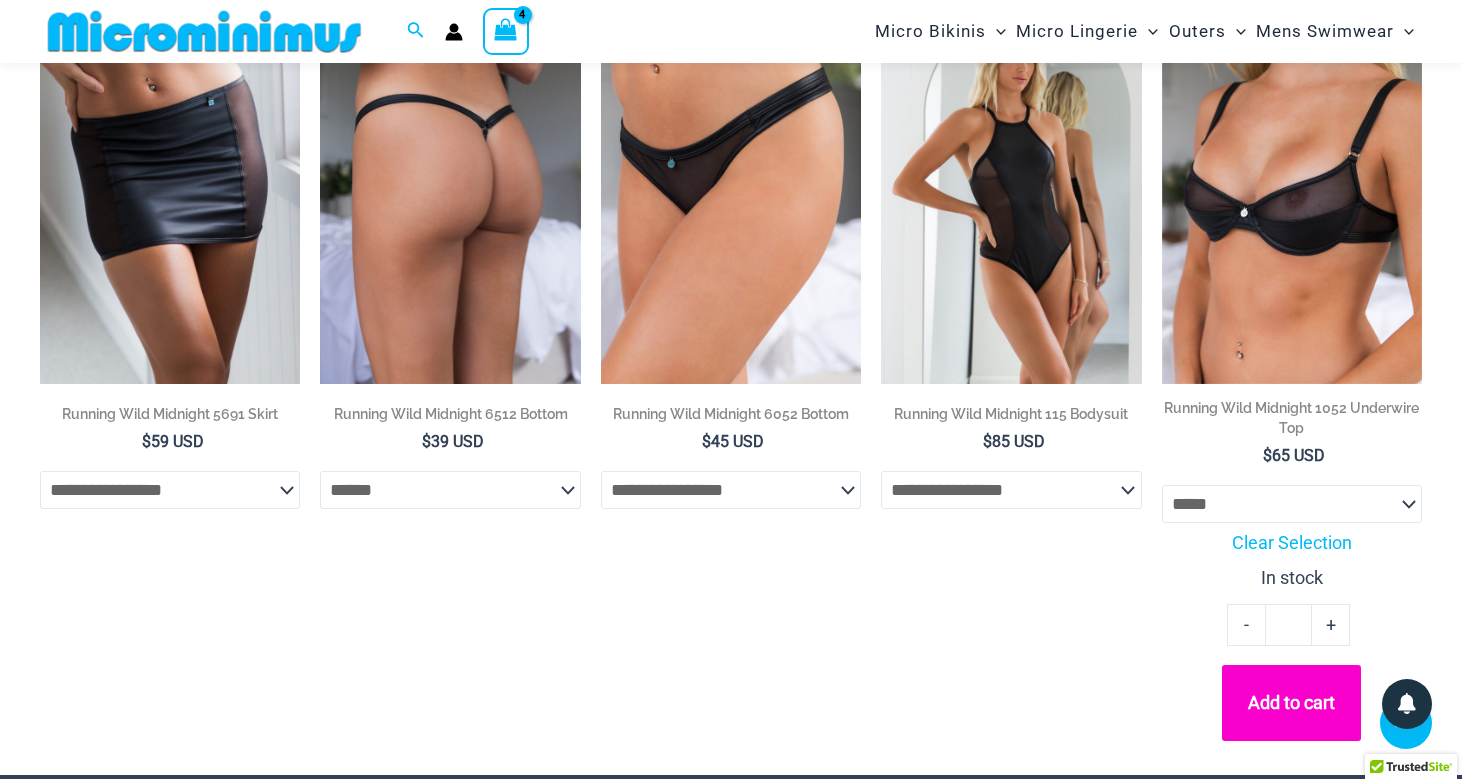 select on "******" 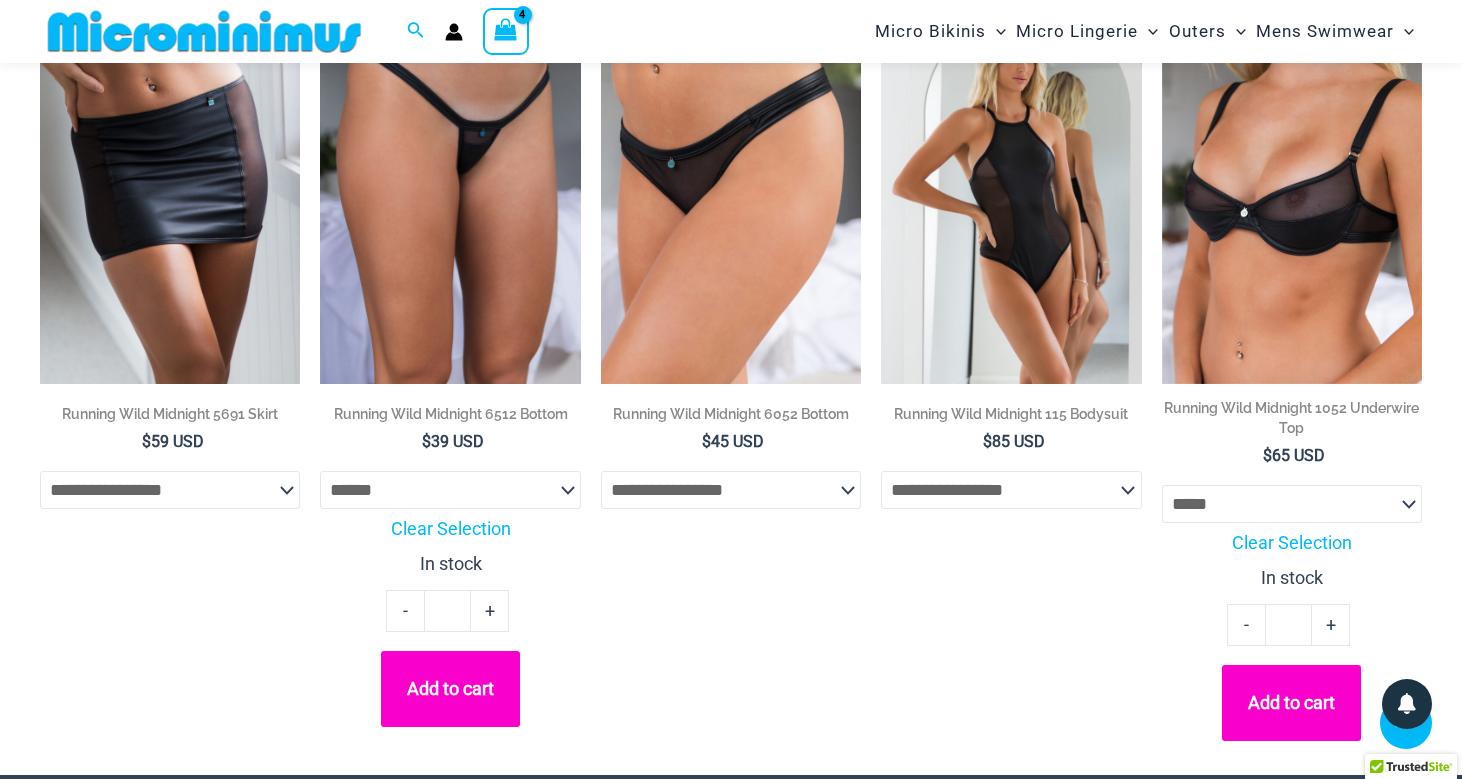 click on "Add to cart" 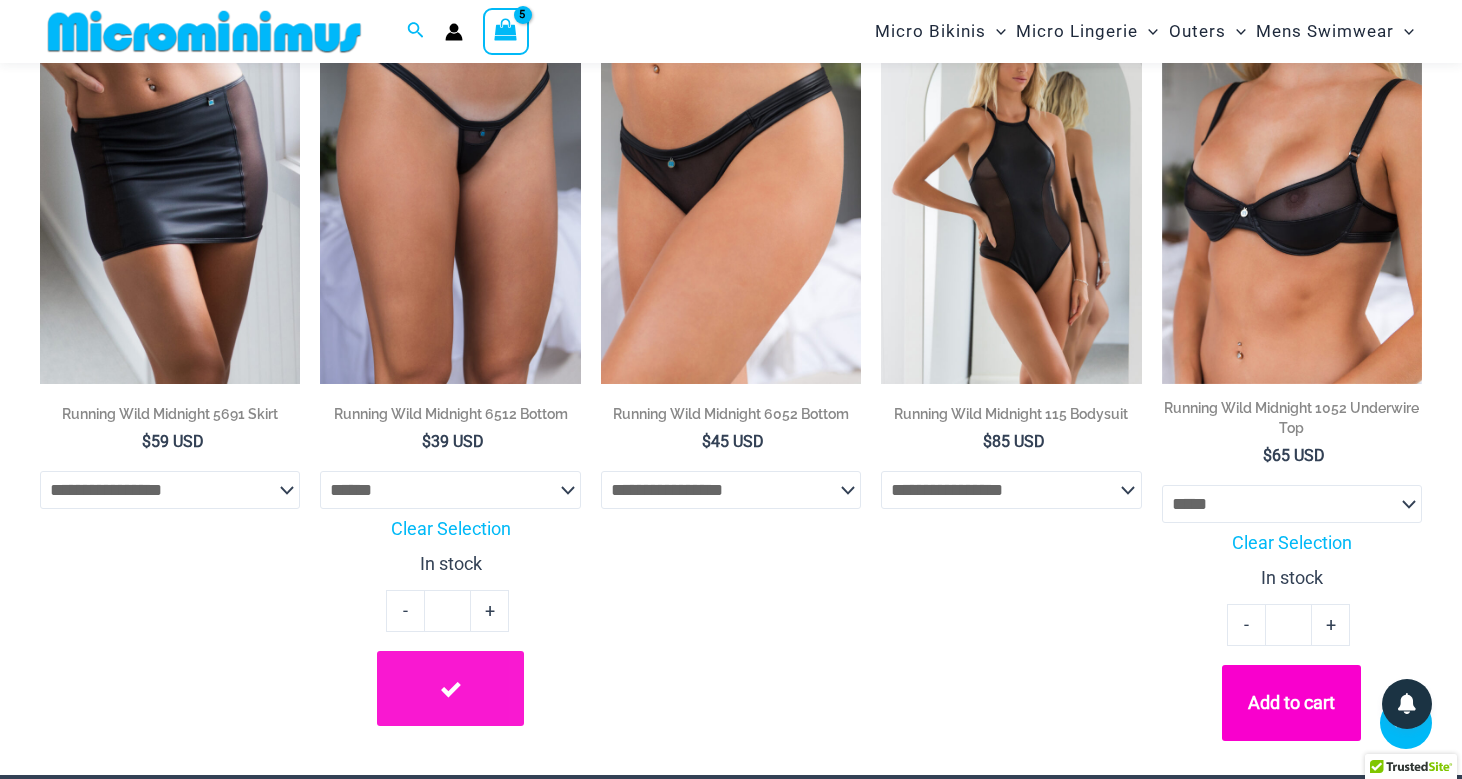 click 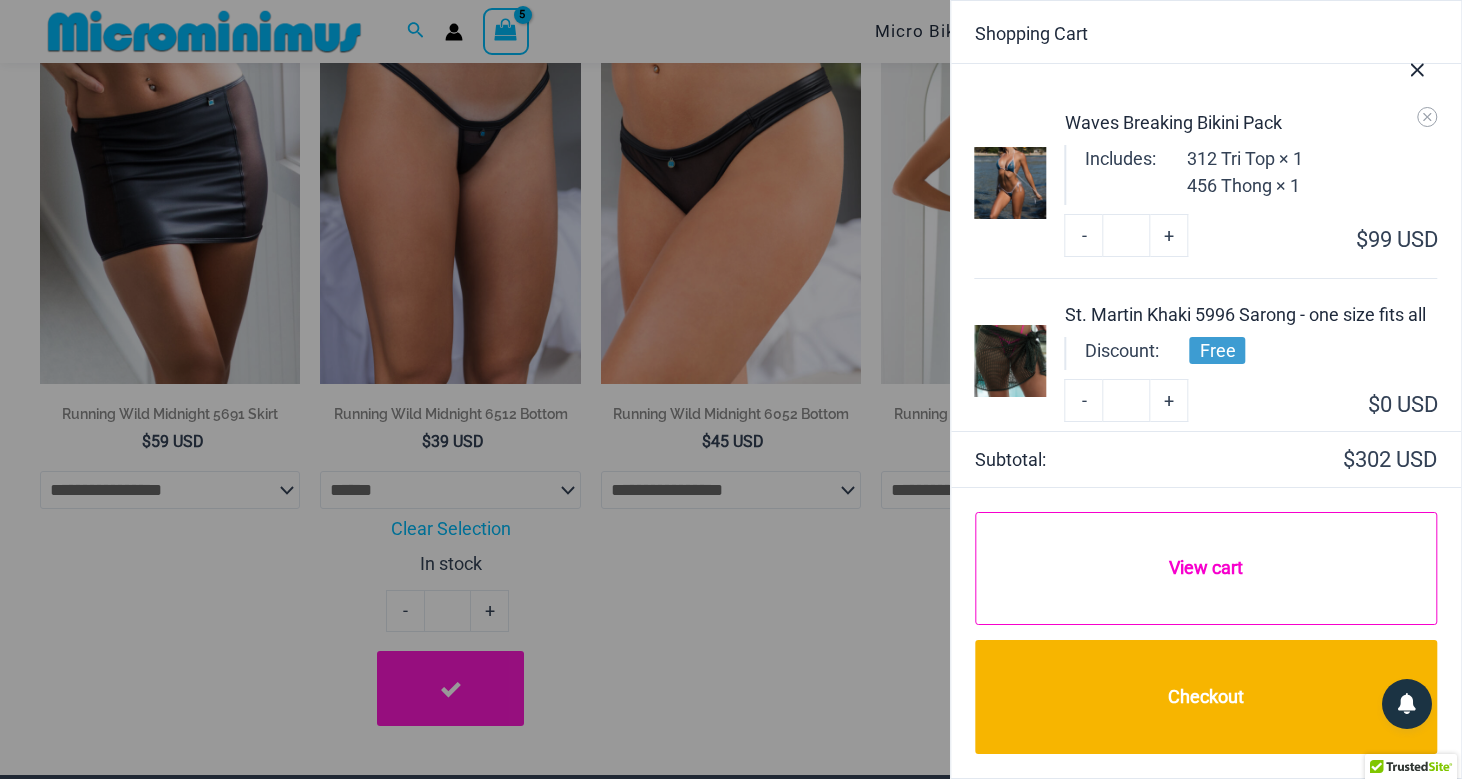 click on "View cart" at bounding box center [1205, 568] 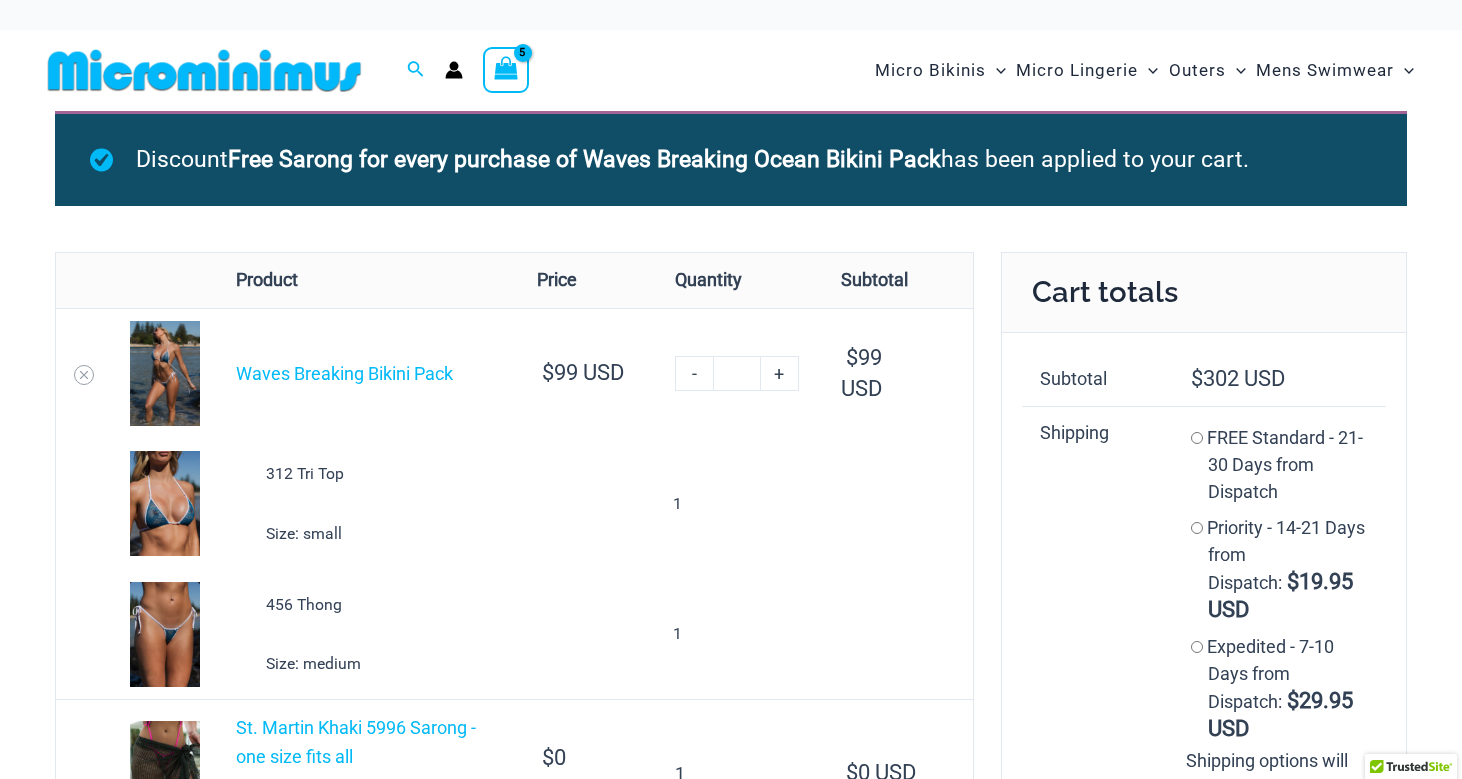 scroll, scrollTop: 0, scrollLeft: 0, axis: both 